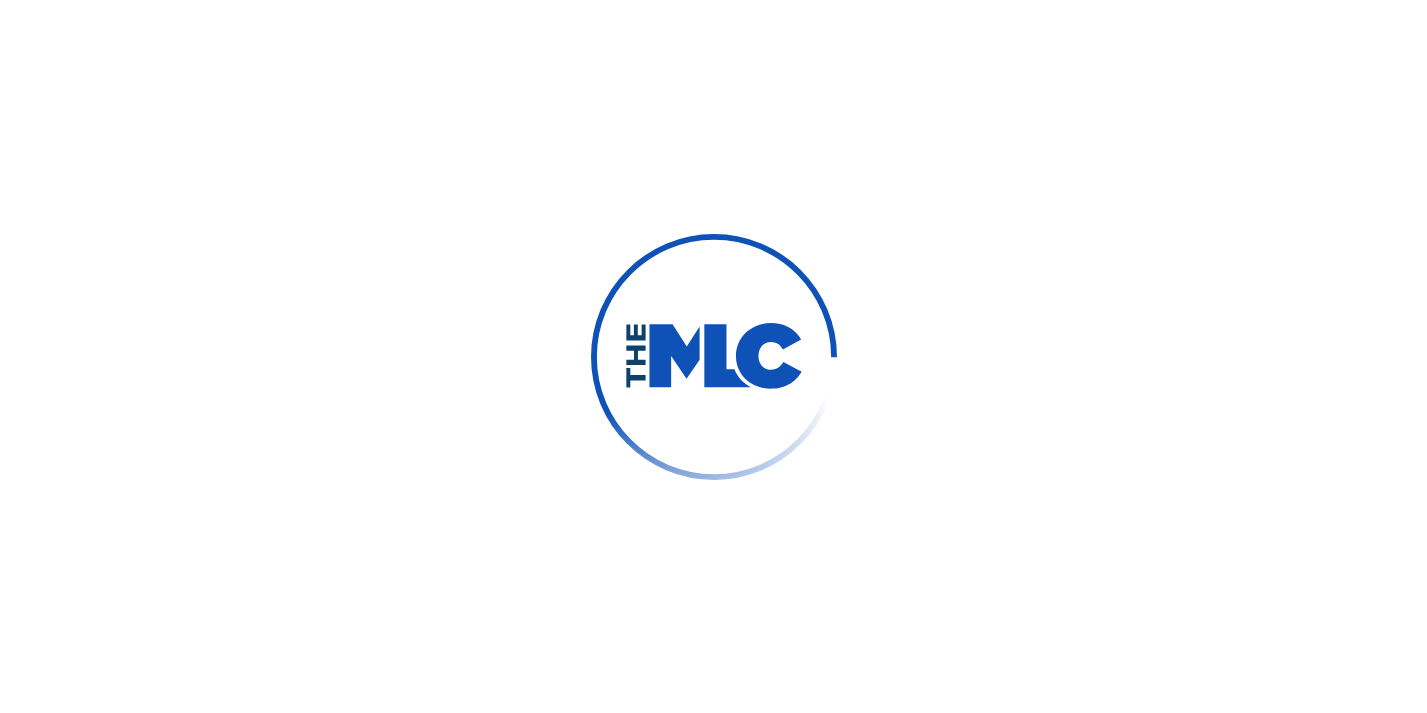 scroll, scrollTop: 0, scrollLeft: 0, axis: both 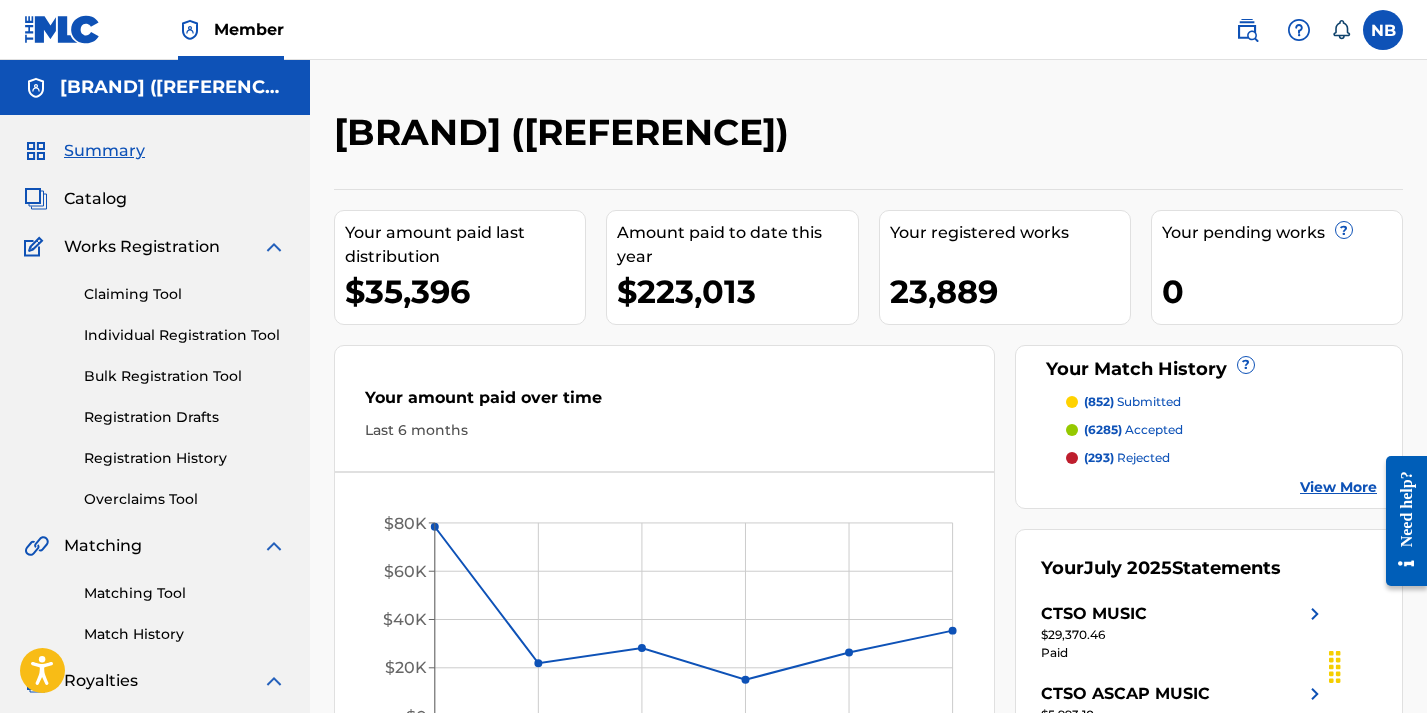 click on "Catalog" at bounding box center (155, 199) 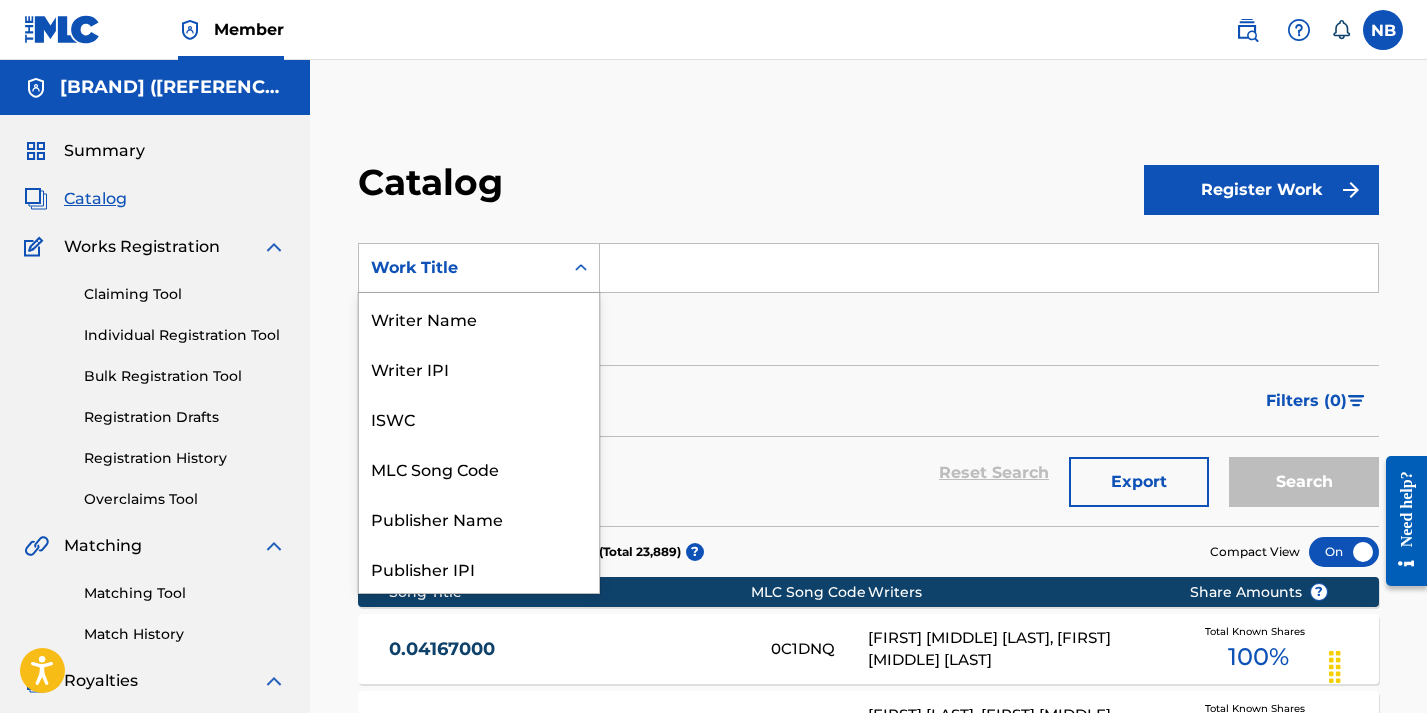 click on "Work Title" at bounding box center (461, 268) 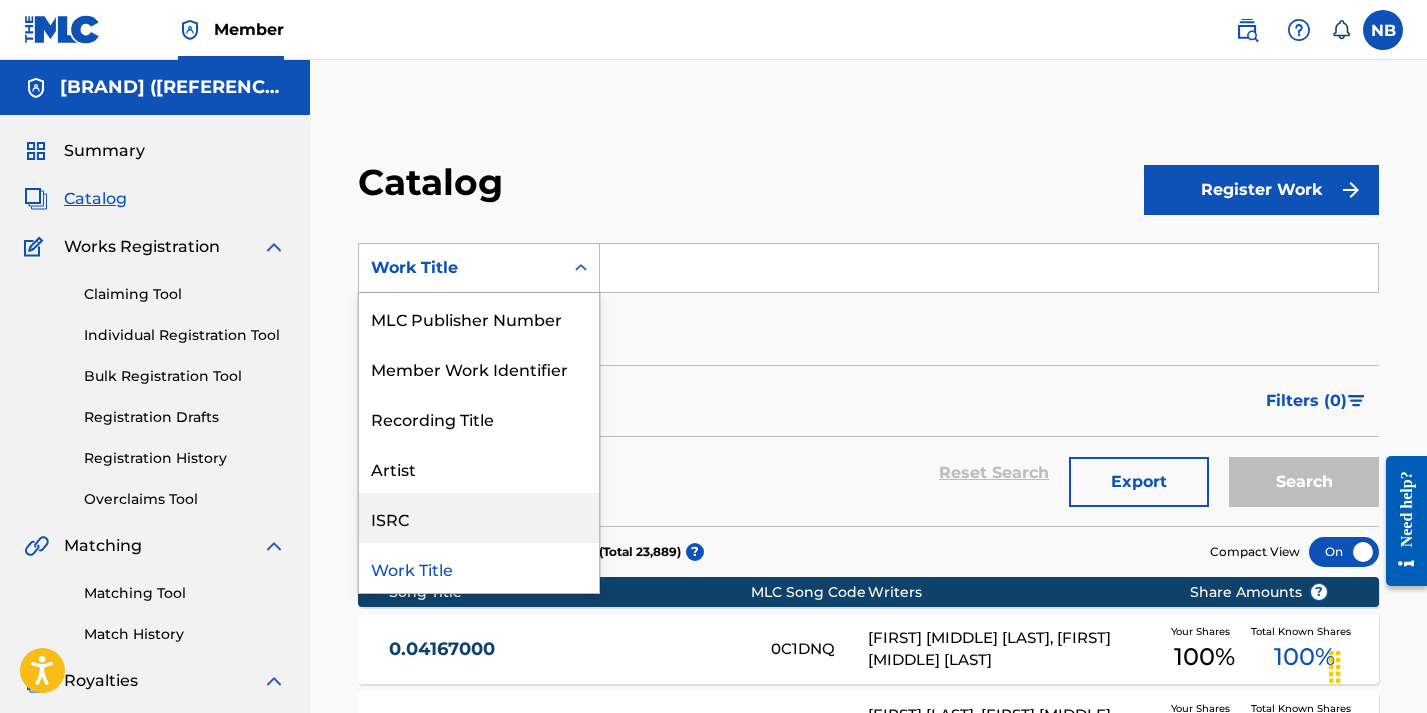 click on "ISRC" at bounding box center [479, 518] 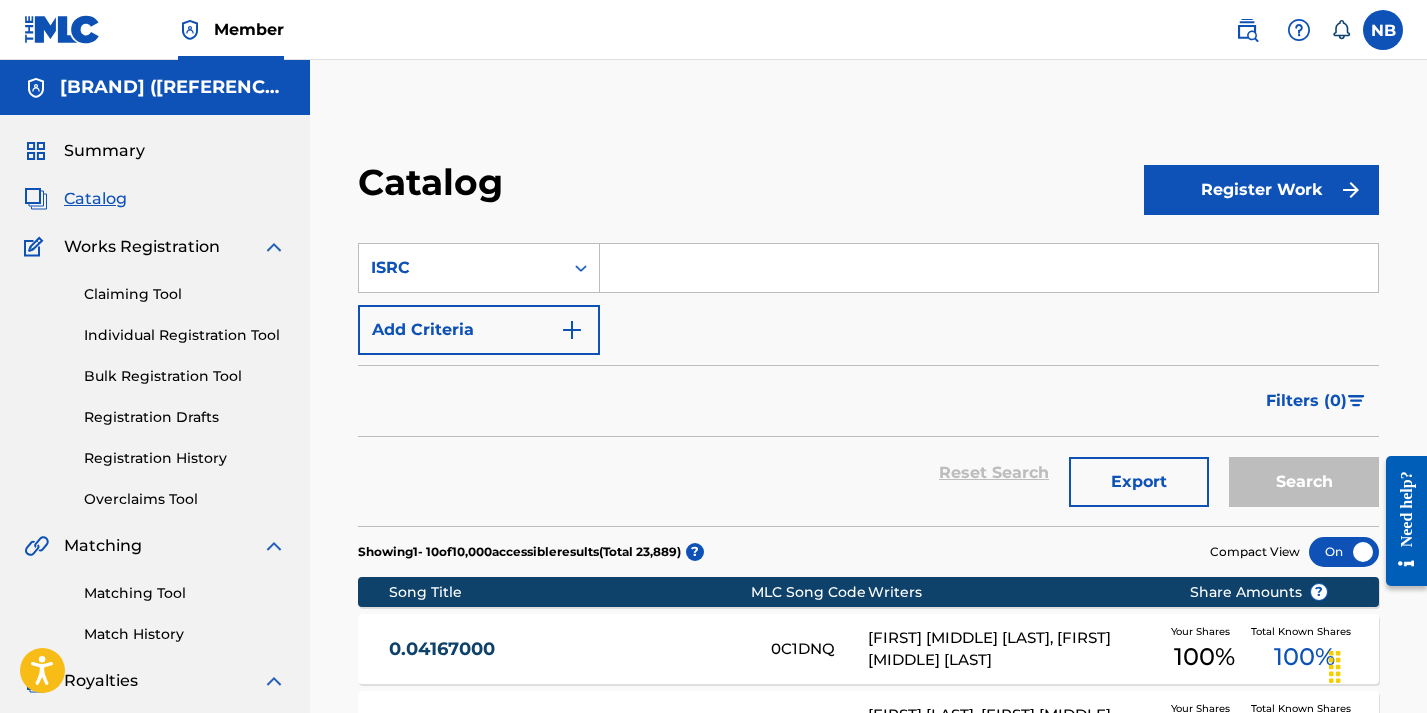 click at bounding box center (989, 268) 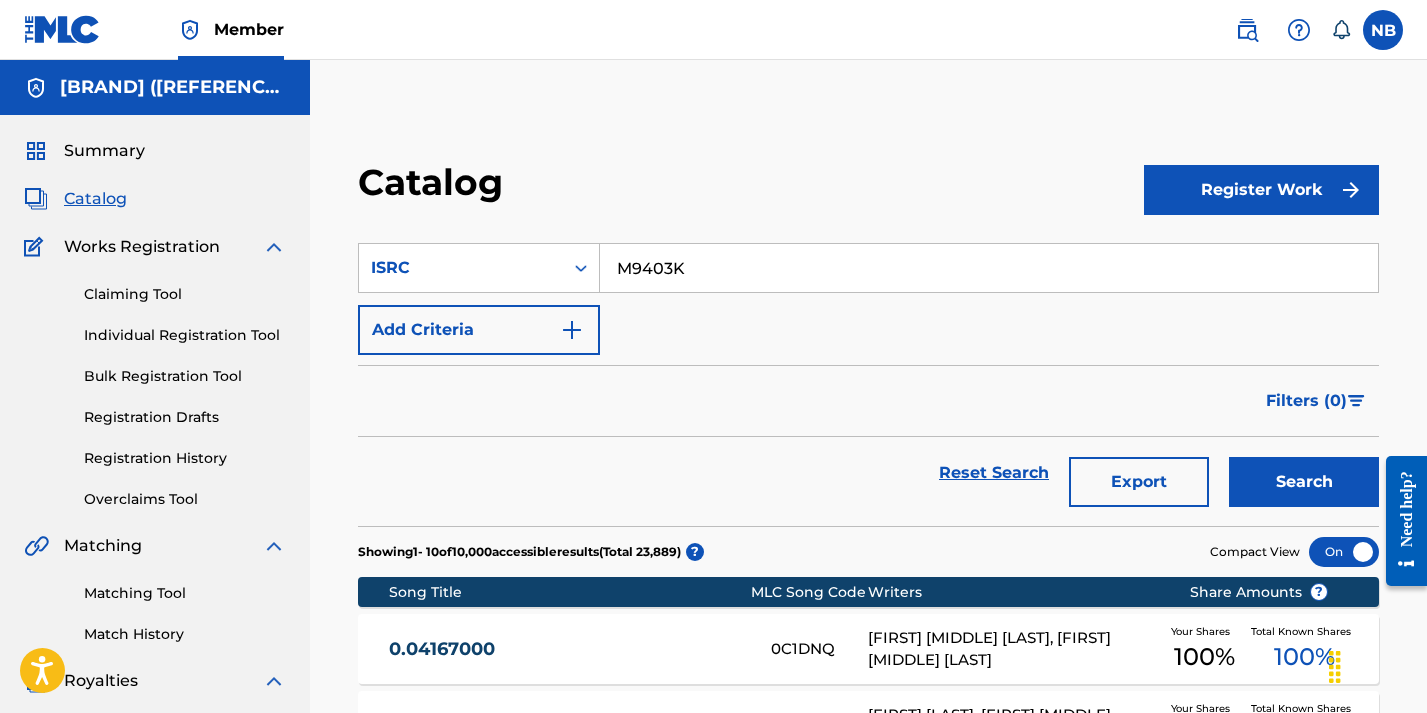 type on "M9403K" 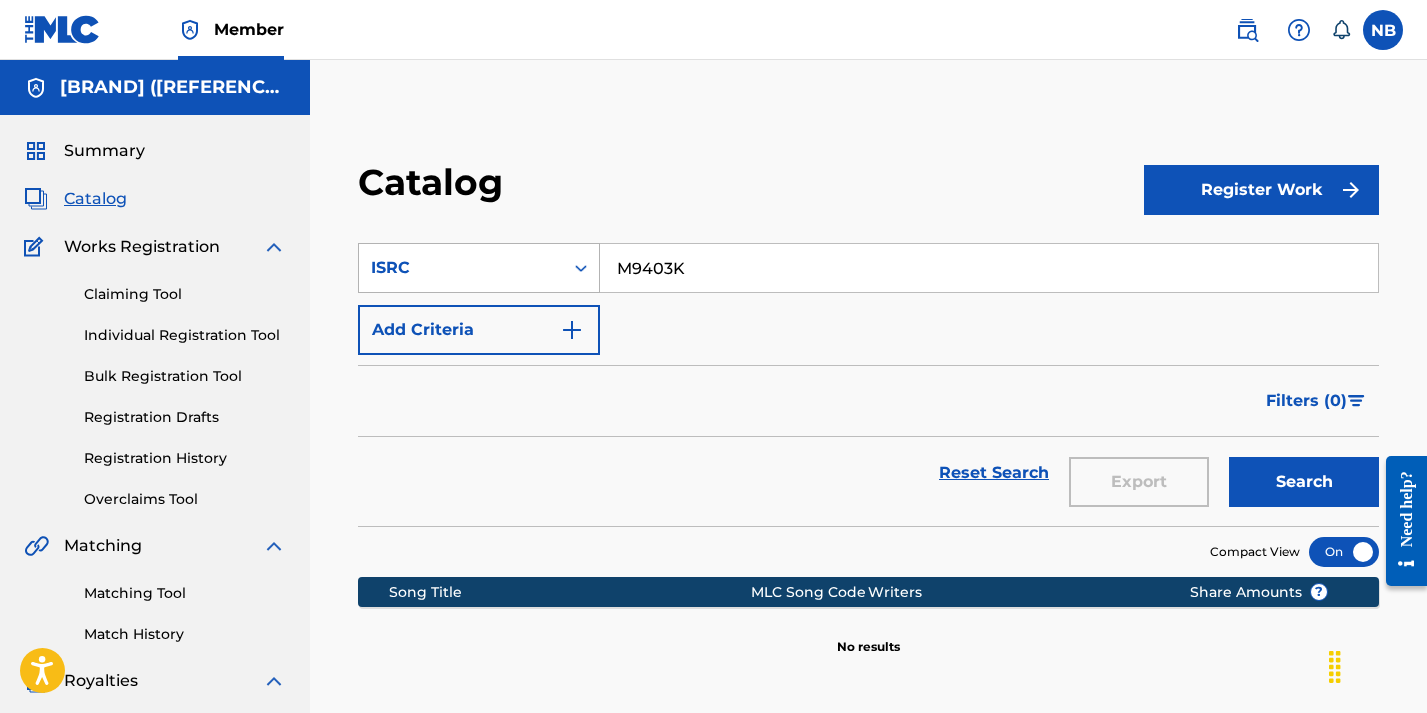 click on "ISRC" at bounding box center [479, 268] 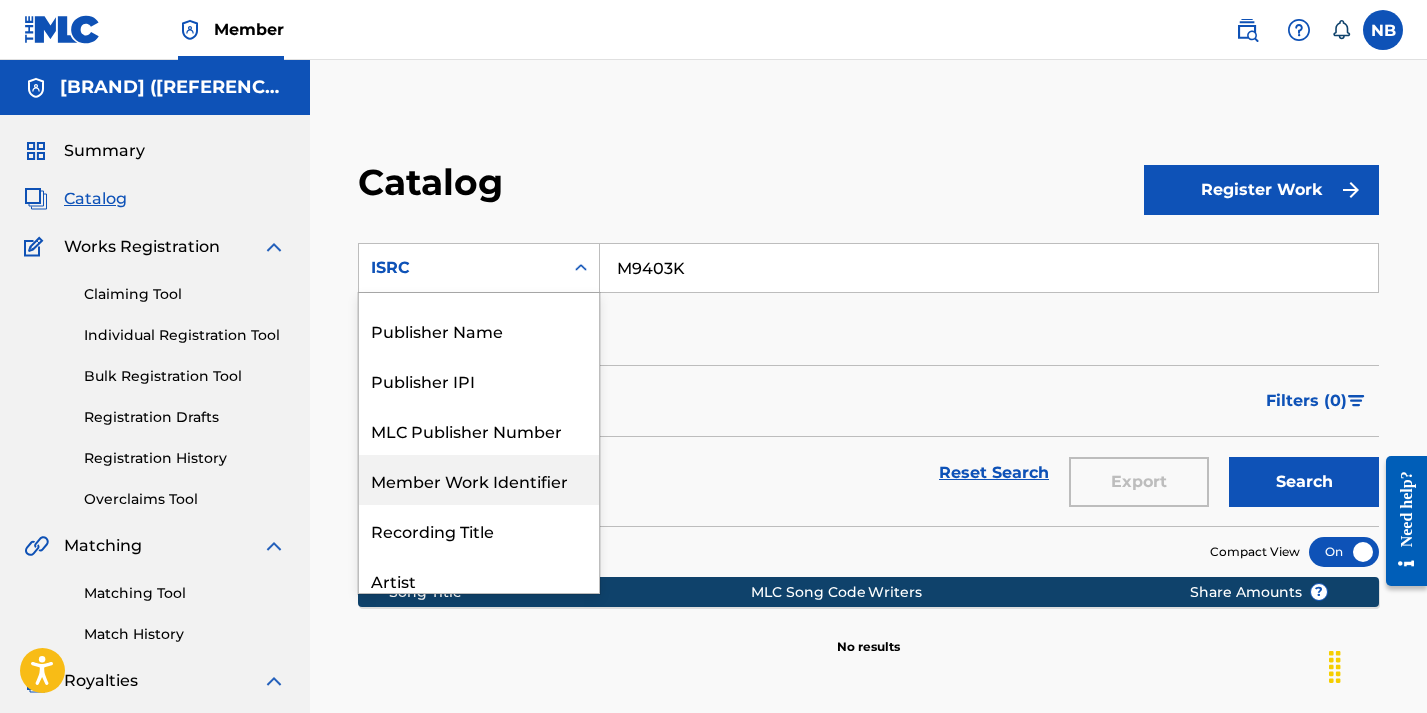 scroll, scrollTop: 149, scrollLeft: 0, axis: vertical 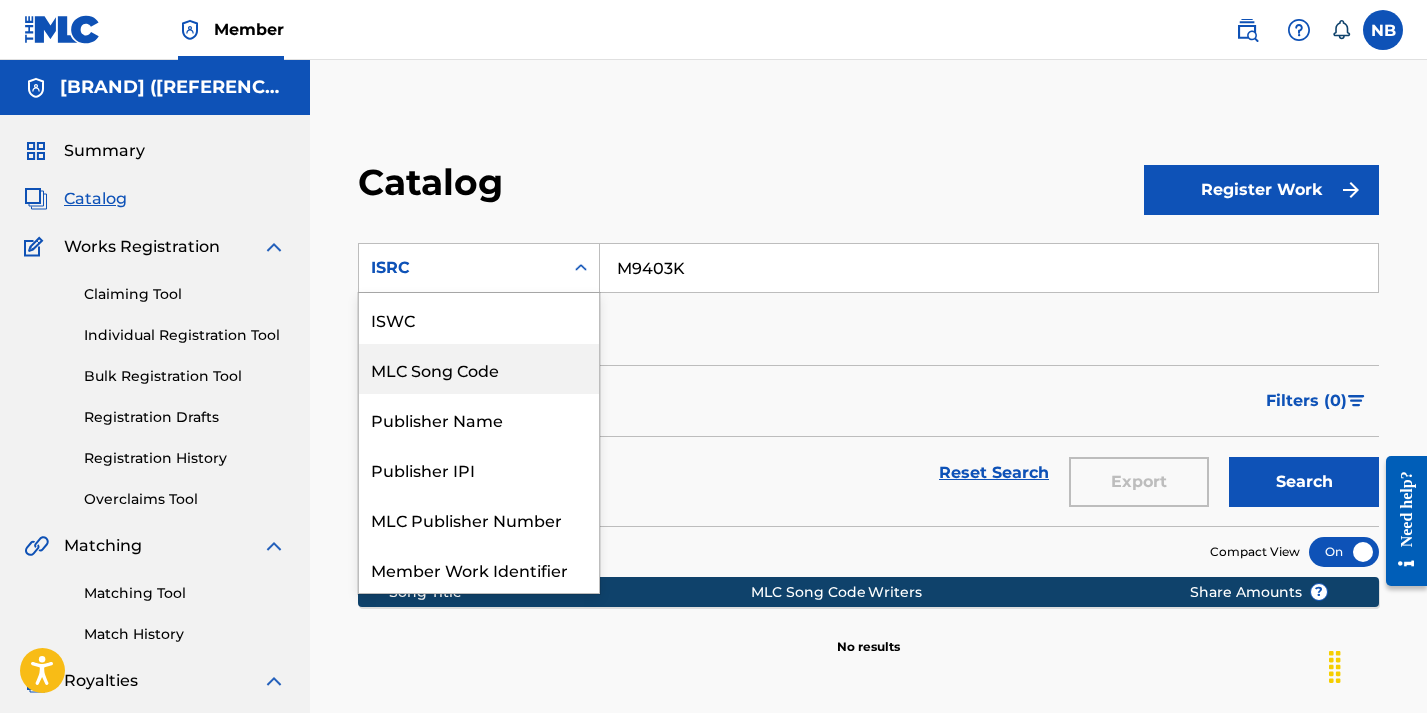 click on "MLC Song Code" at bounding box center (479, 369) 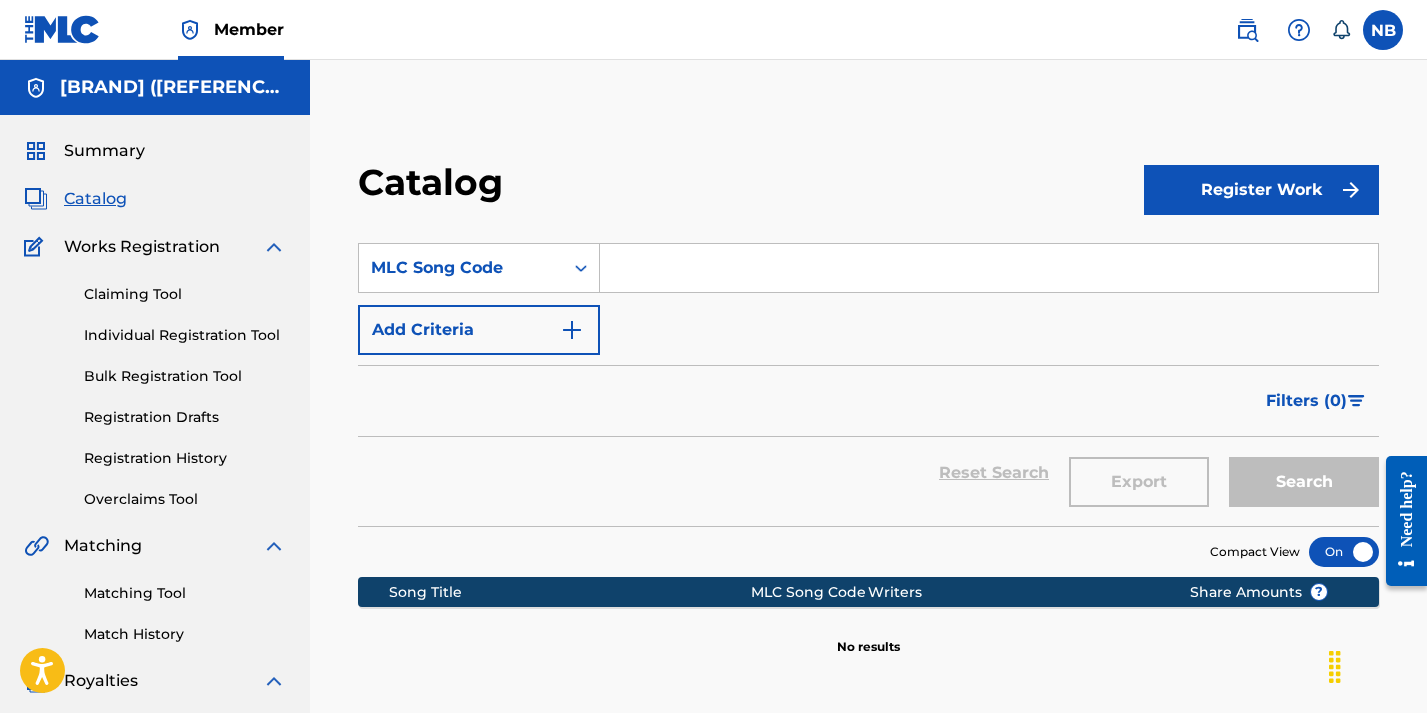 click at bounding box center (989, 268) 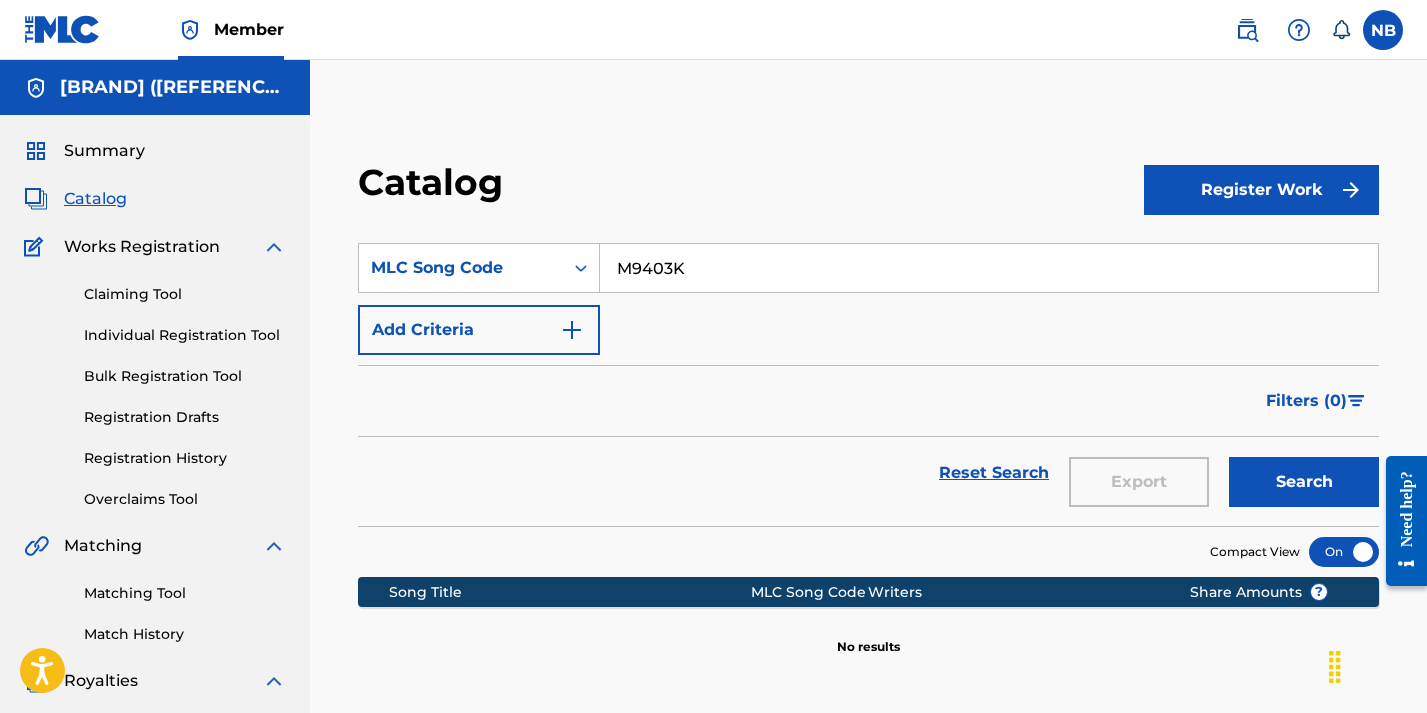 type on "M9403K" 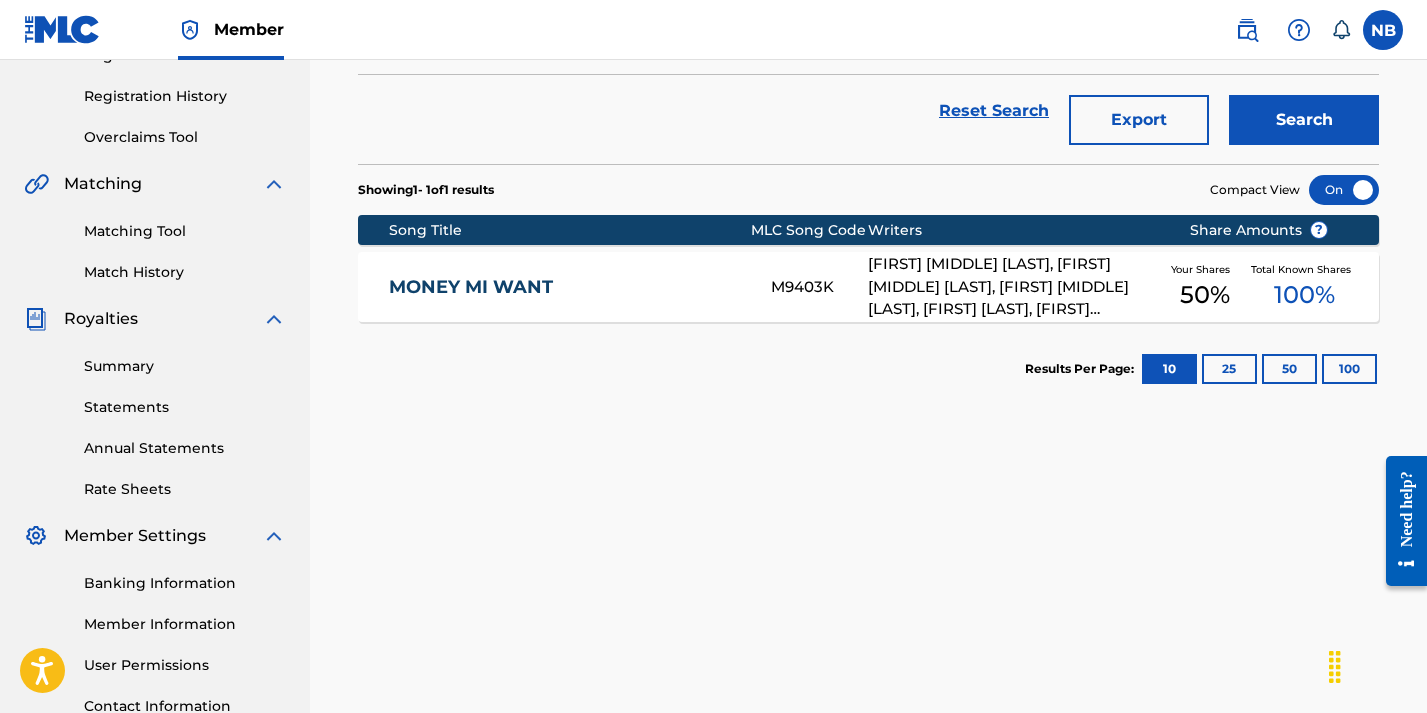 scroll, scrollTop: 420, scrollLeft: 0, axis: vertical 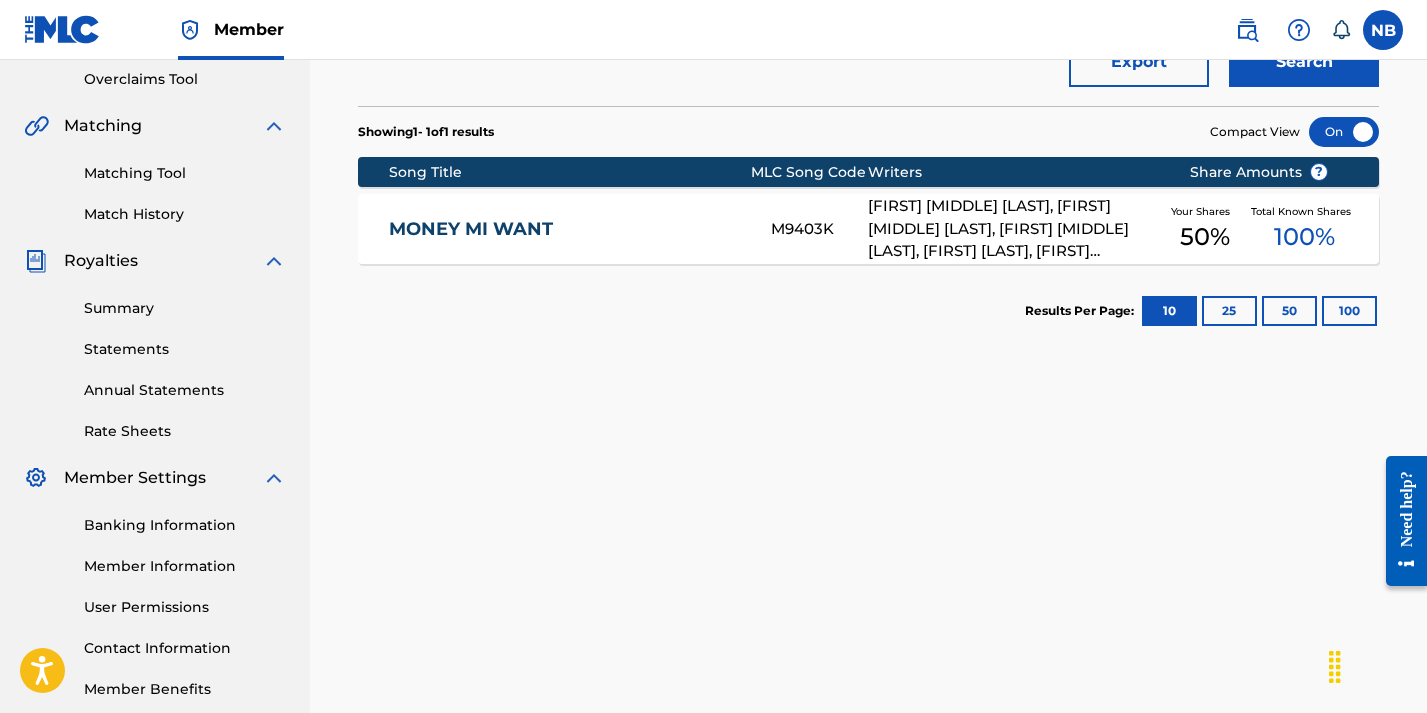 click on "MONEY MI WANT" at bounding box center (566, 229) 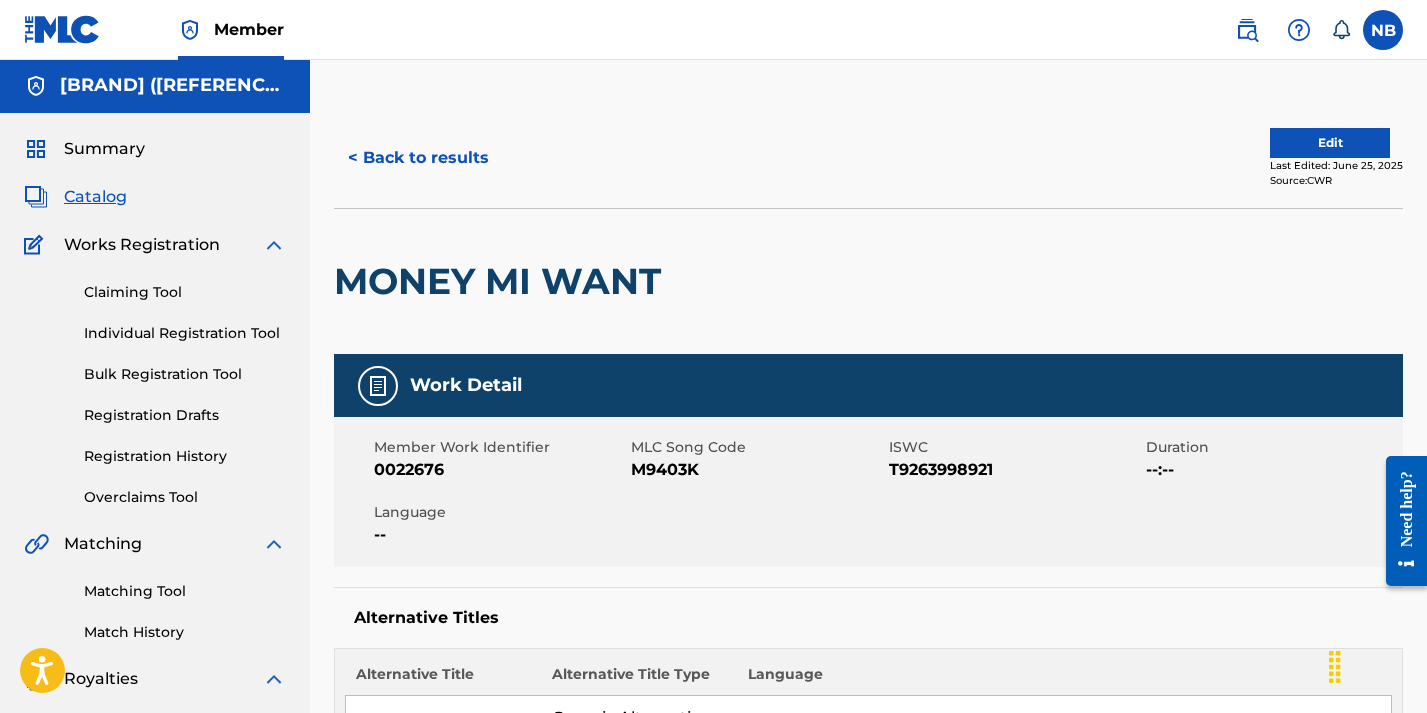 scroll, scrollTop: 0, scrollLeft: 0, axis: both 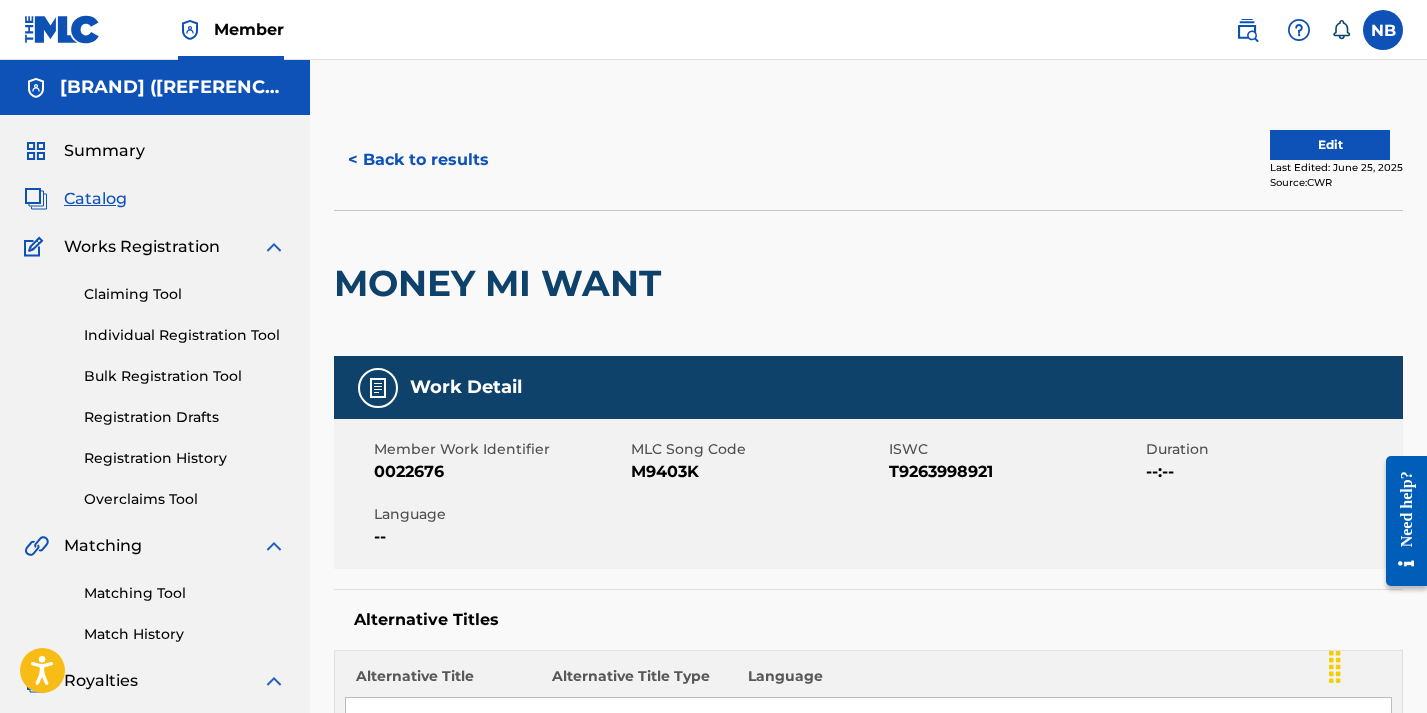 click on "< Back to results" at bounding box center [418, 160] 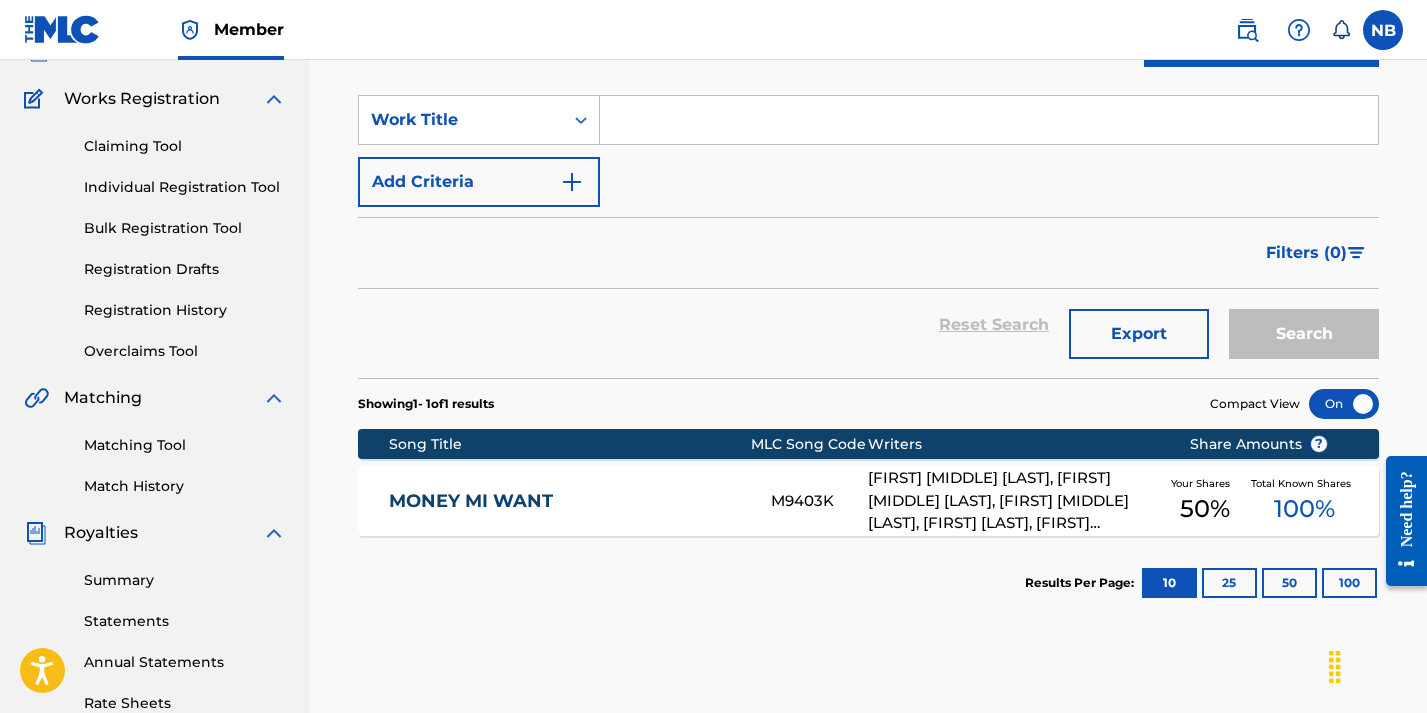 scroll, scrollTop: 7, scrollLeft: 0, axis: vertical 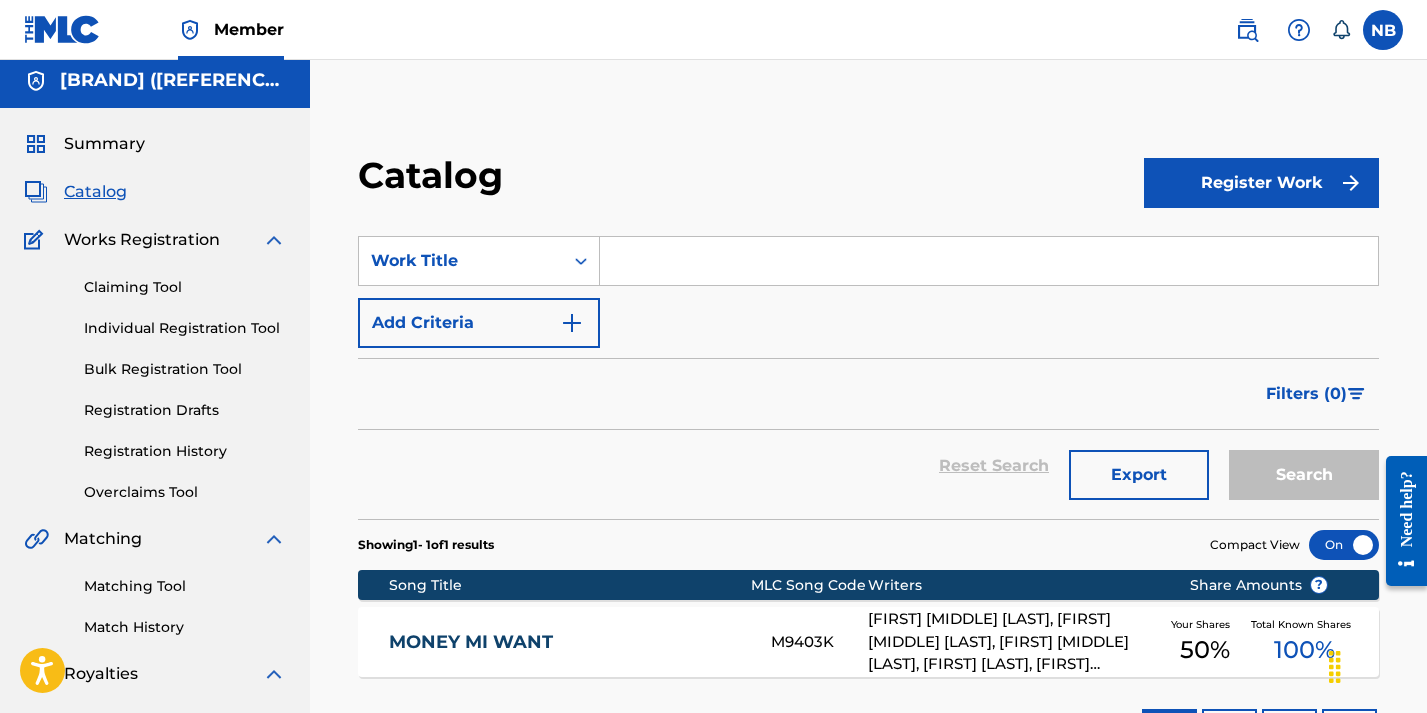 click at bounding box center [989, 261] 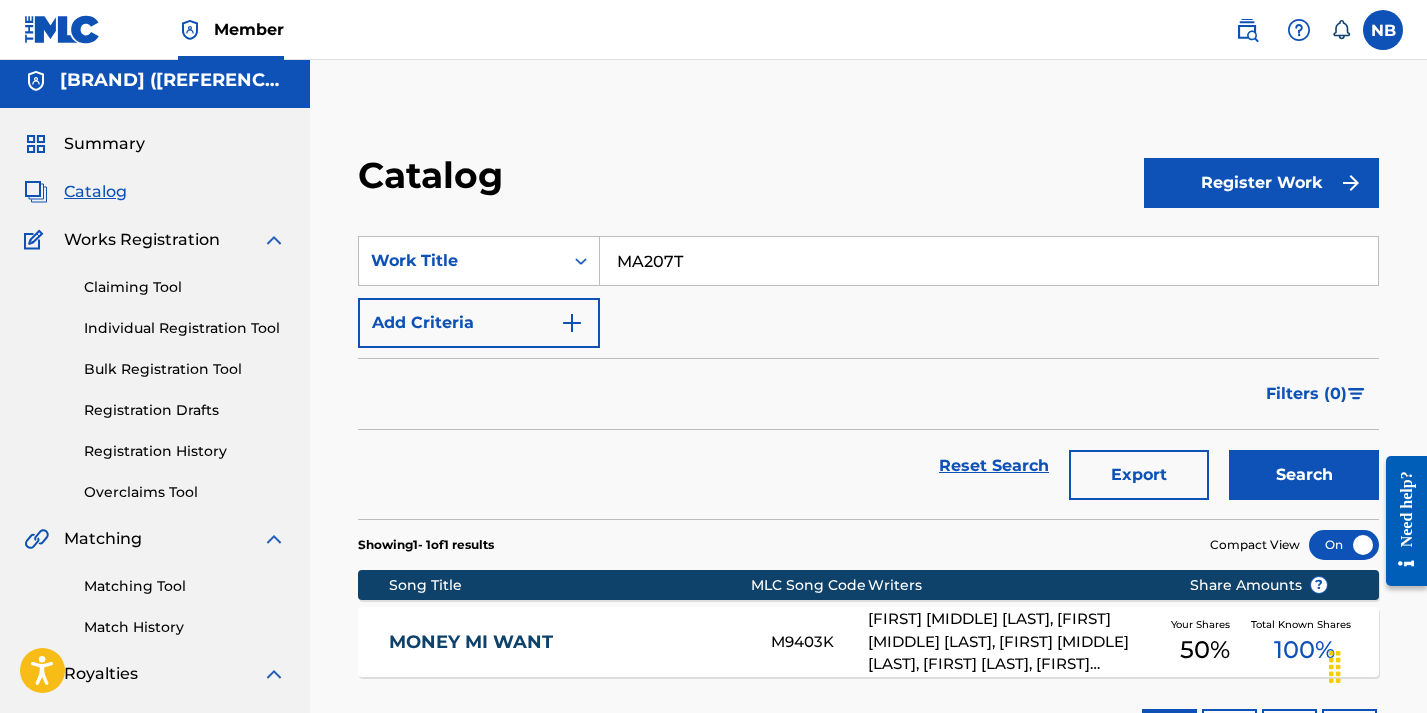 type on "MA207T" 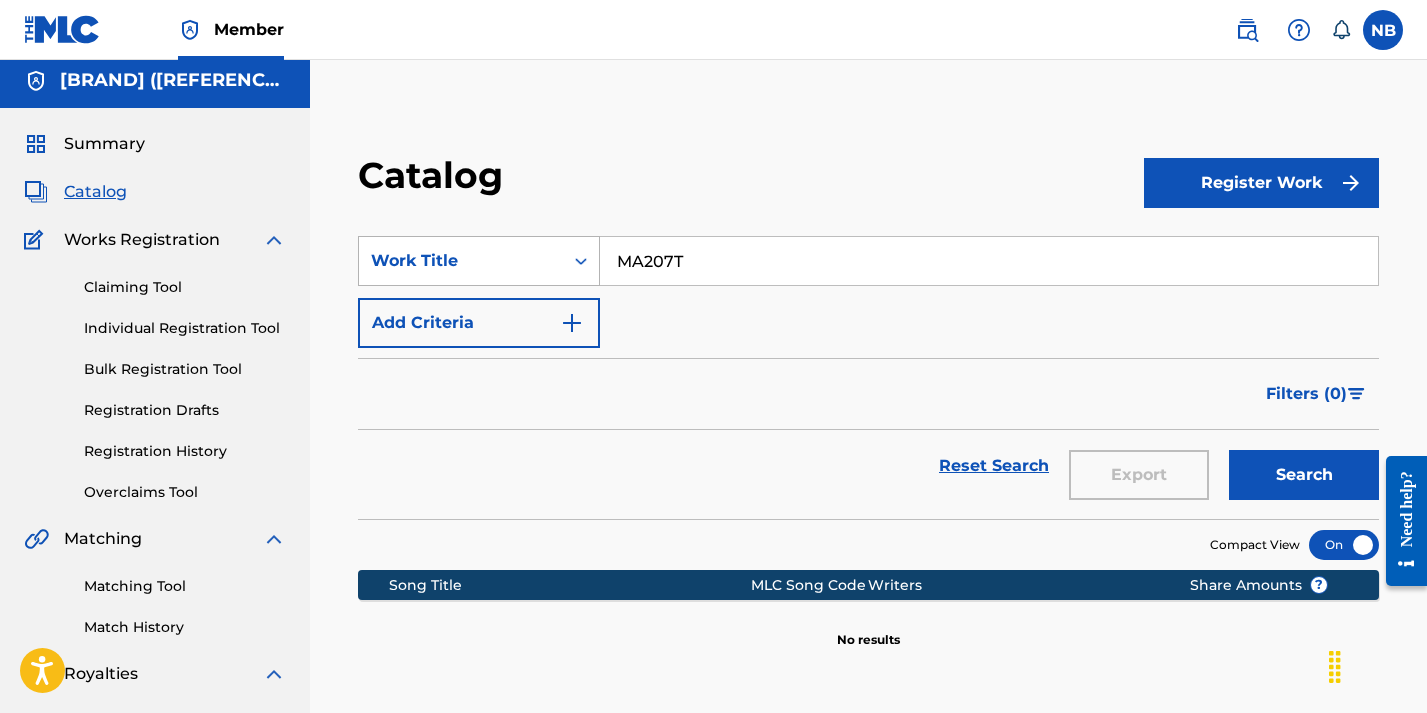 click on "Work Title" at bounding box center (461, 261) 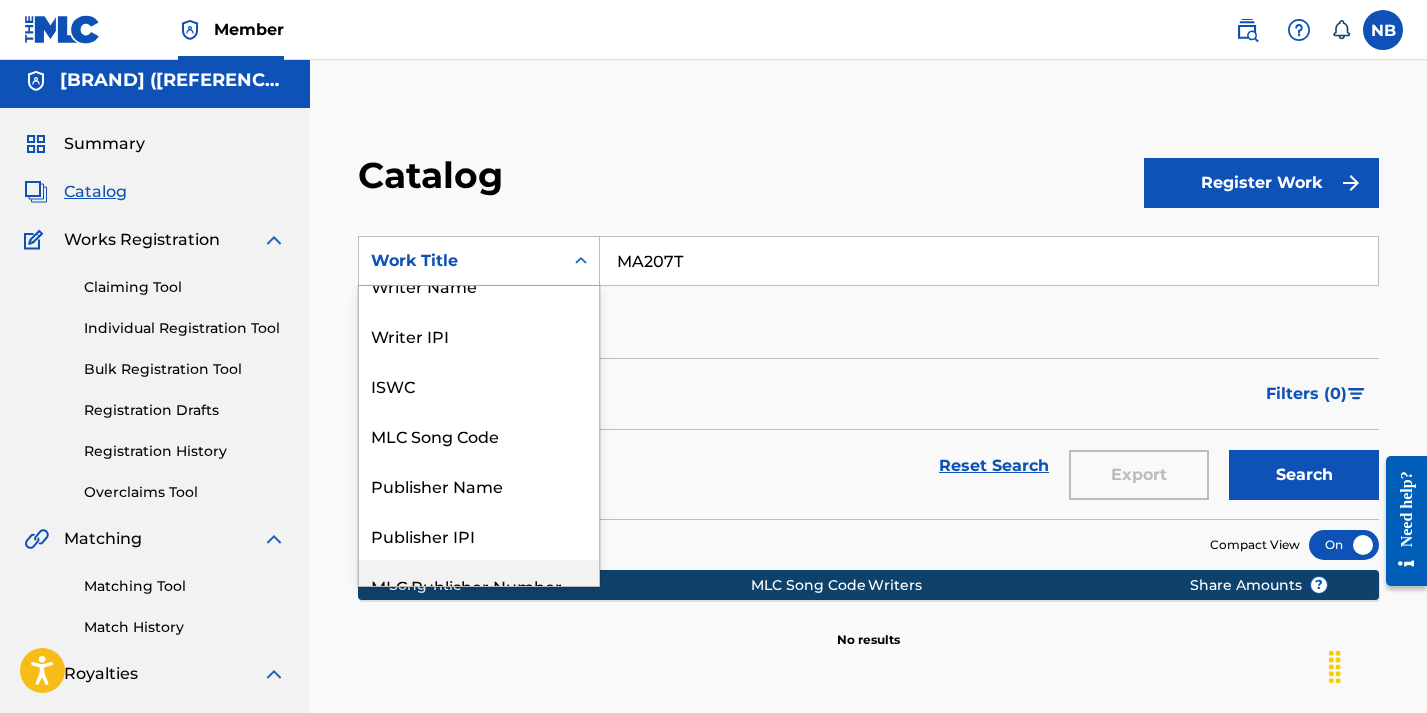 scroll, scrollTop: 0, scrollLeft: 0, axis: both 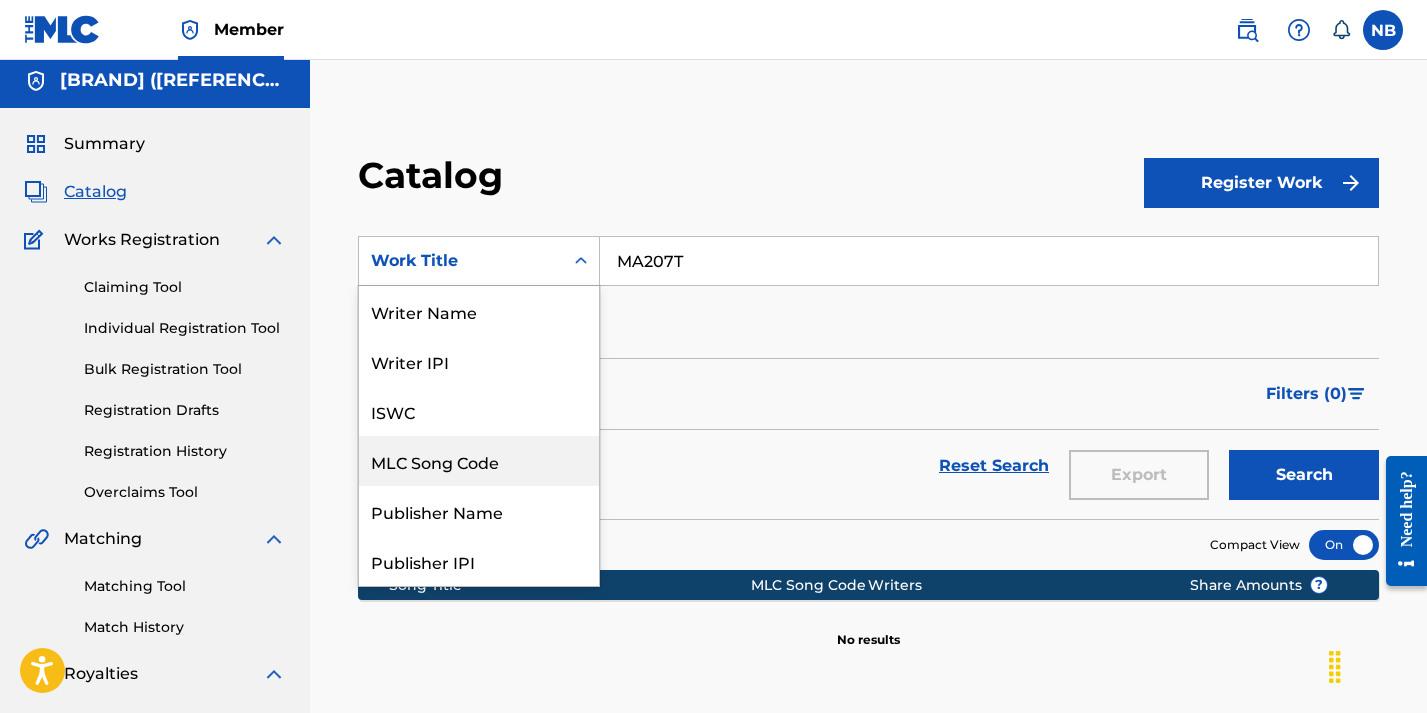 click on "MLC Song Code" at bounding box center (479, 461) 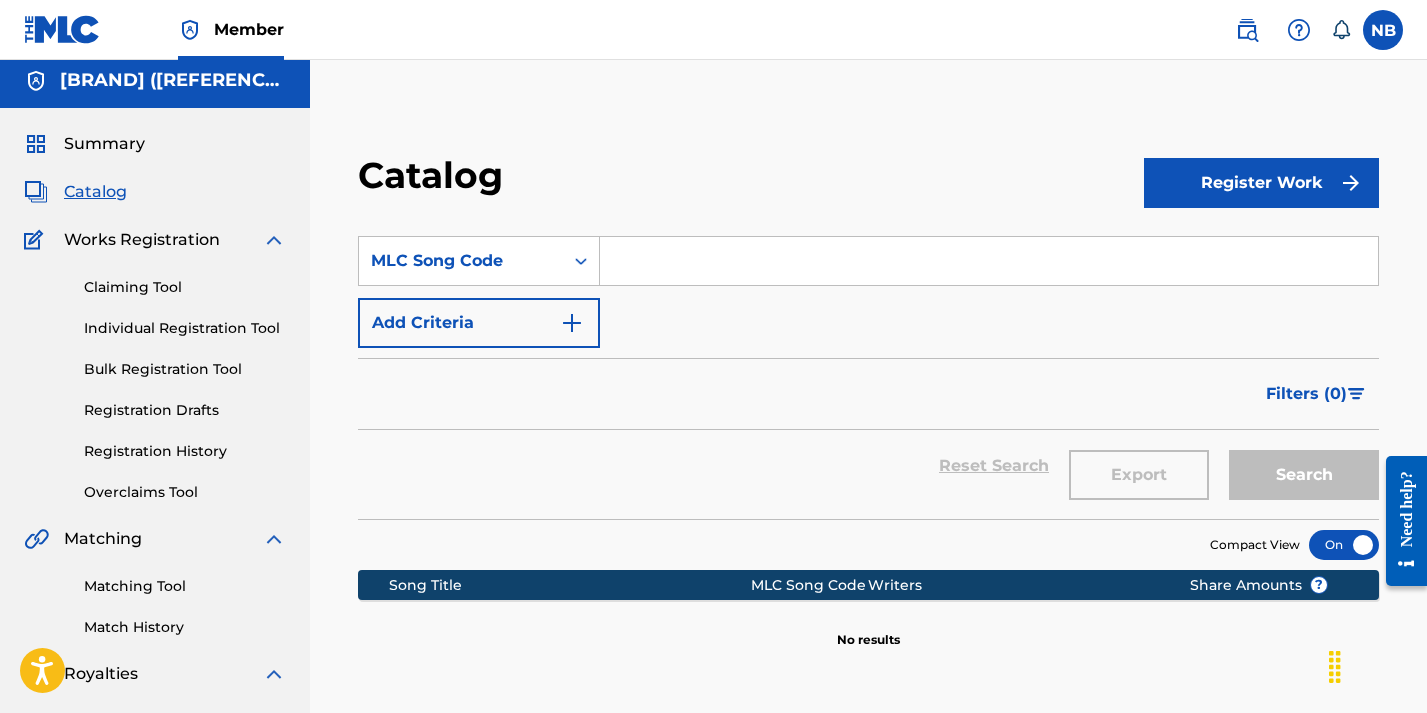 click at bounding box center (989, 261) 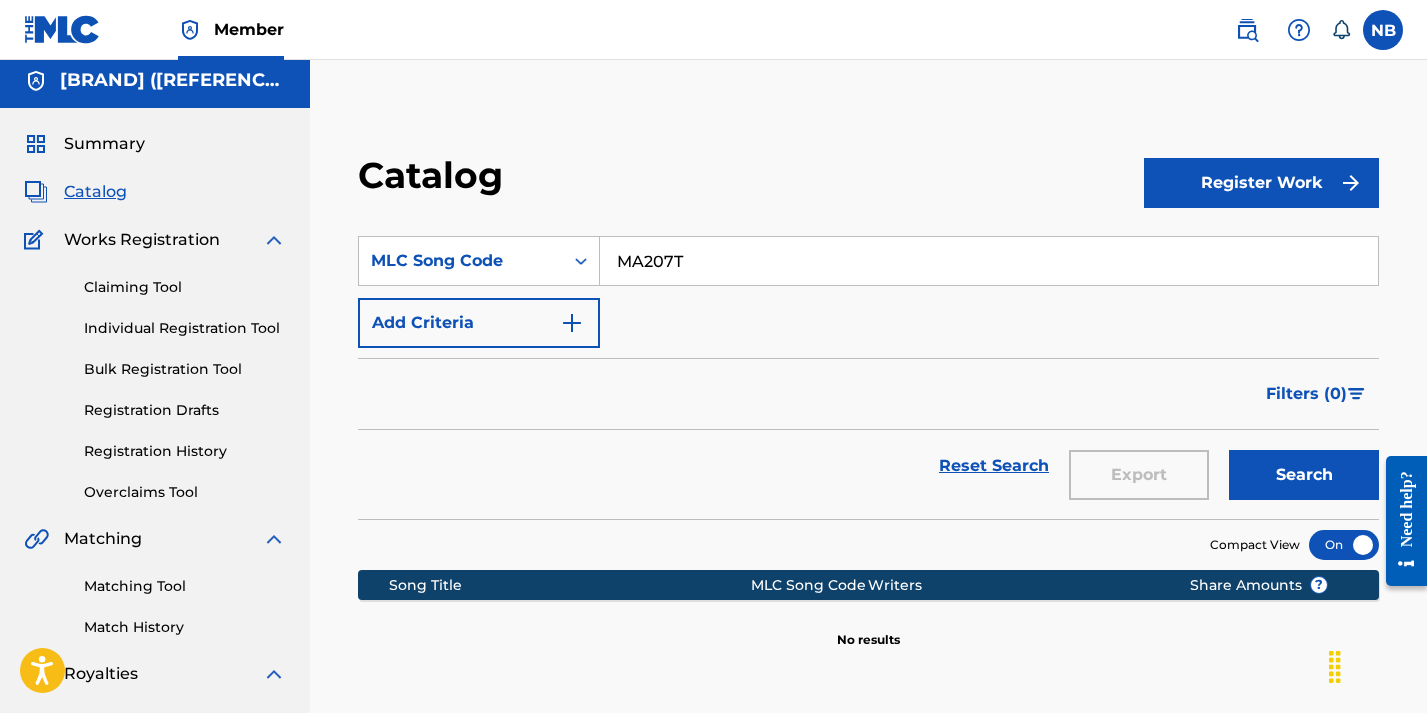 type on "MA207T" 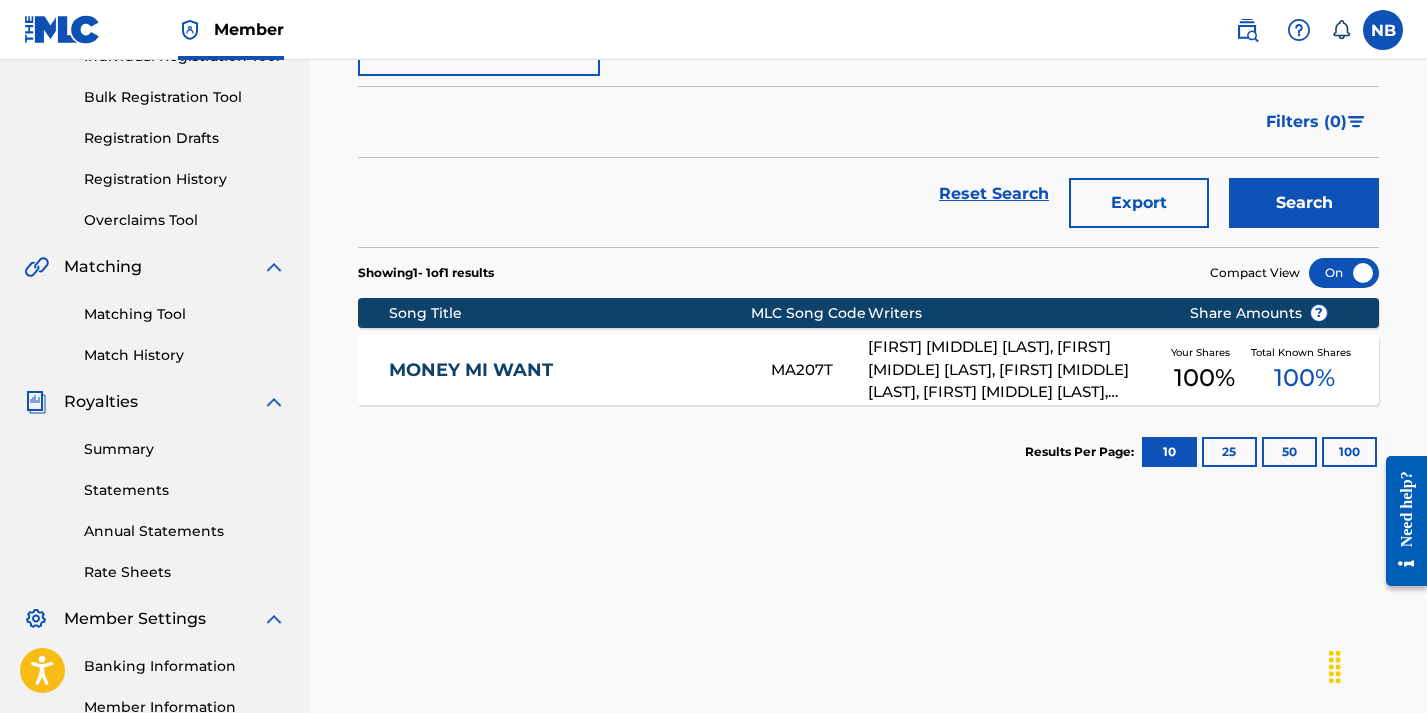 scroll, scrollTop: 288, scrollLeft: 0, axis: vertical 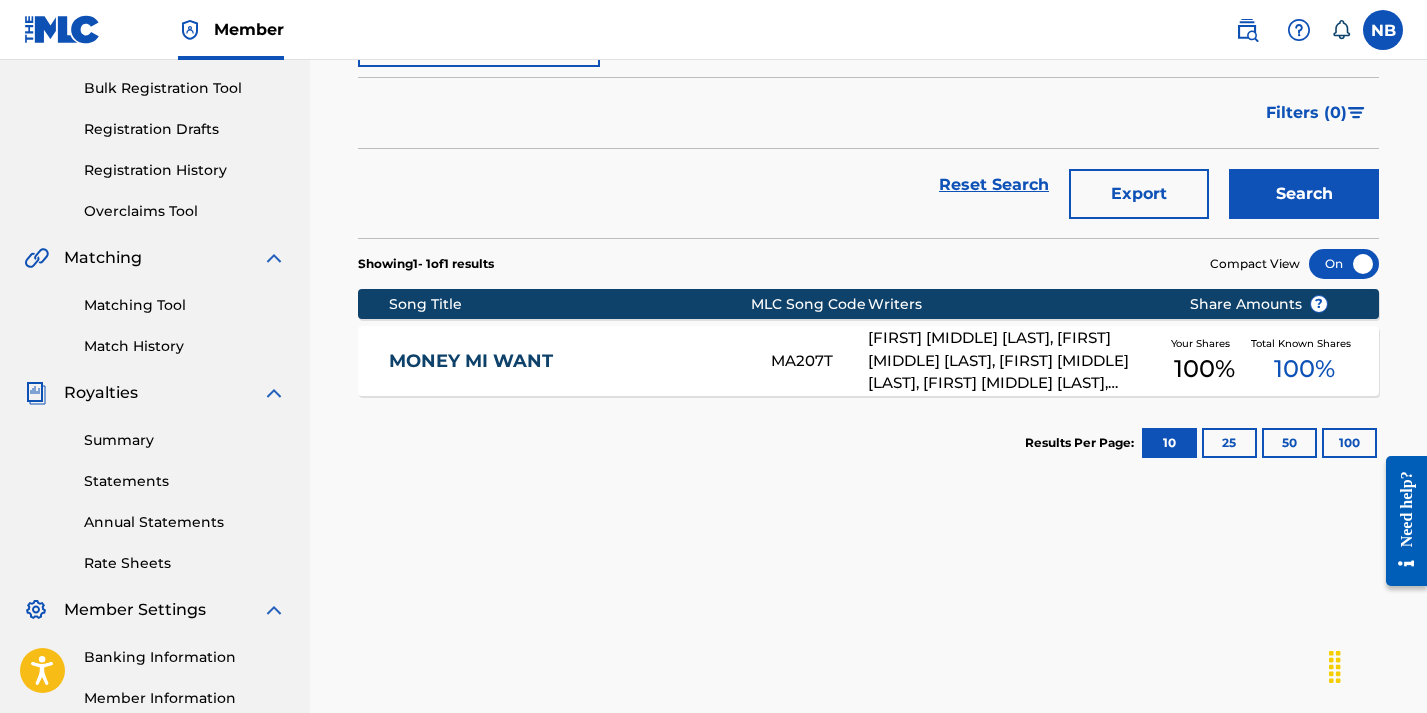 click on "MONEY MI WANT" at bounding box center (566, 361) 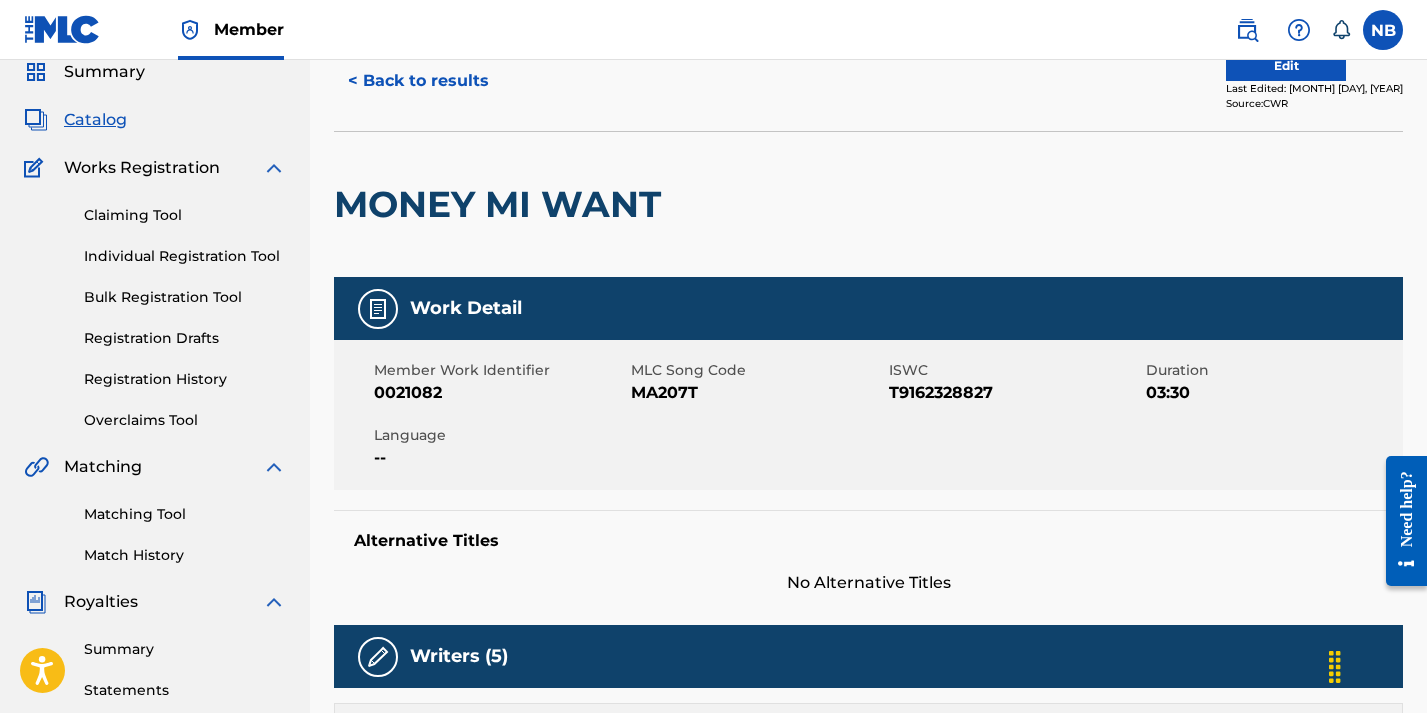 scroll, scrollTop: 0, scrollLeft: 0, axis: both 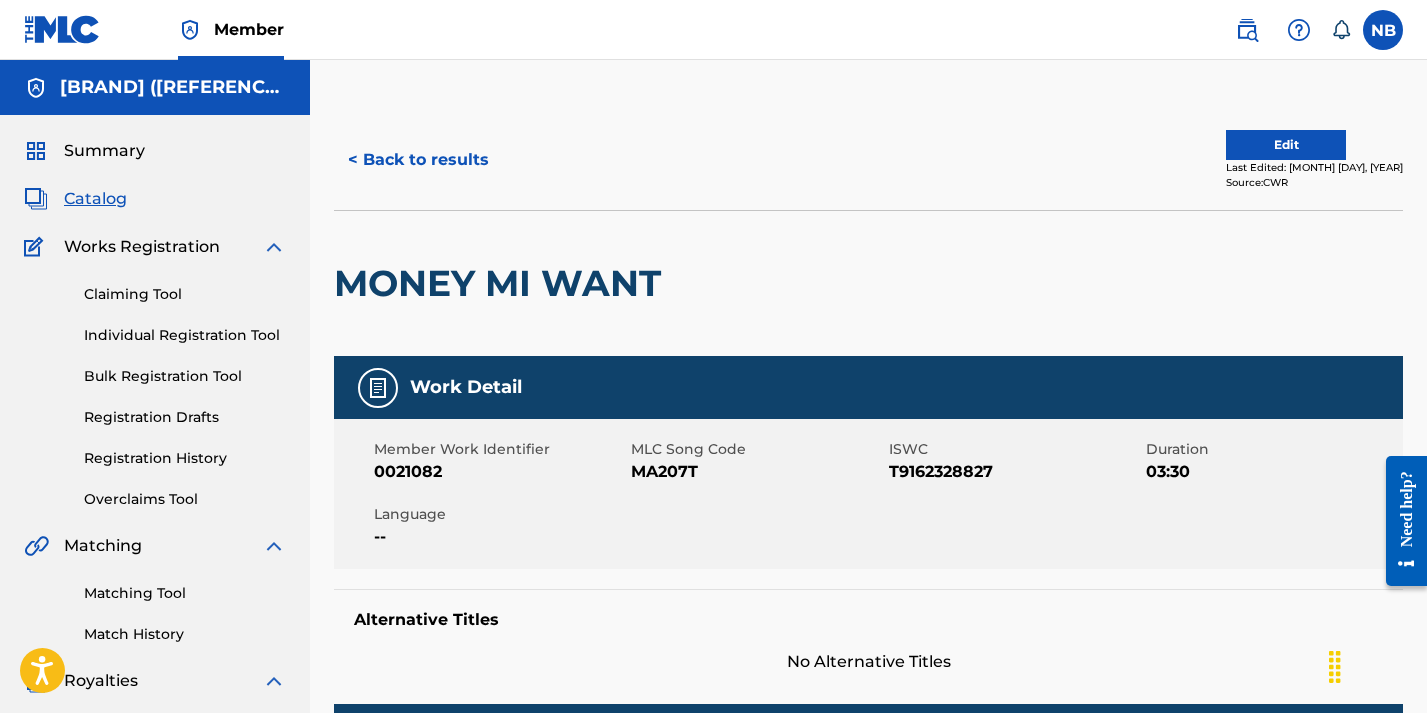 click on "< Back to results" at bounding box center [418, 160] 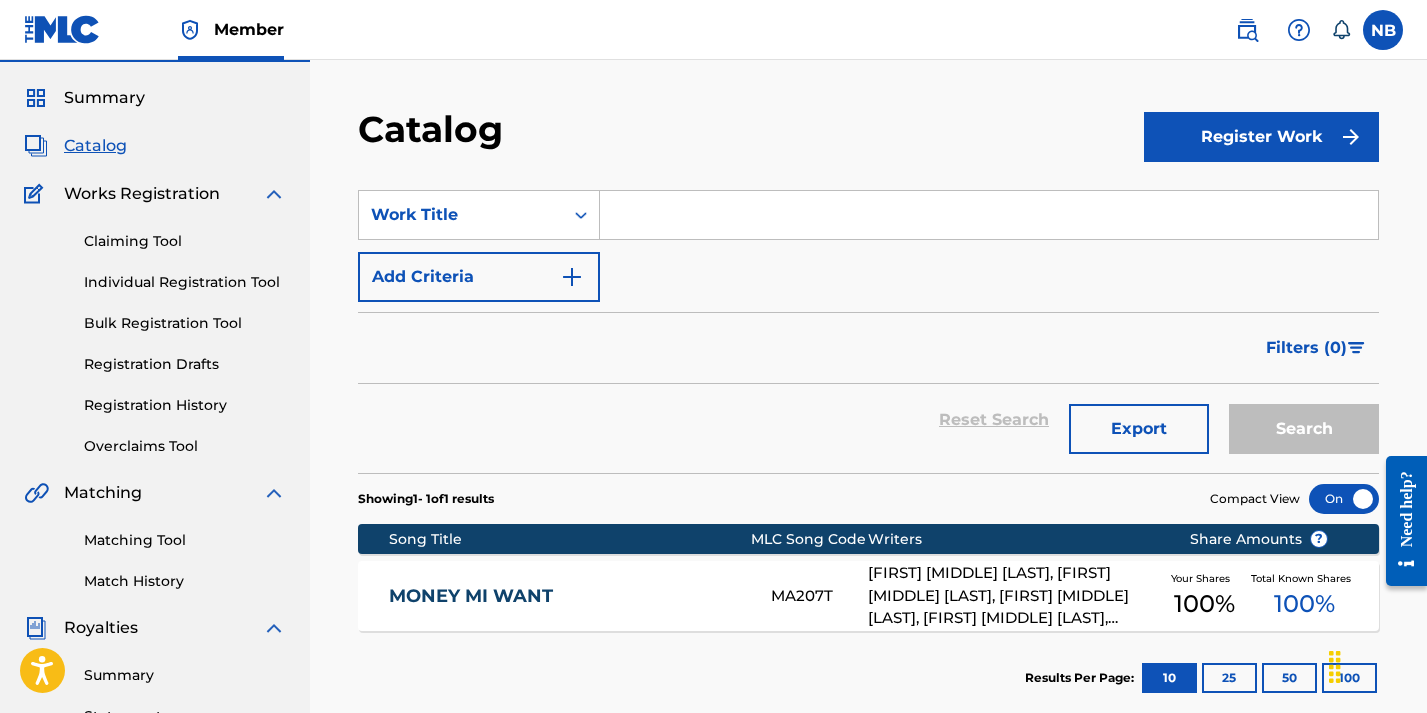 scroll, scrollTop: 0, scrollLeft: 0, axis: both 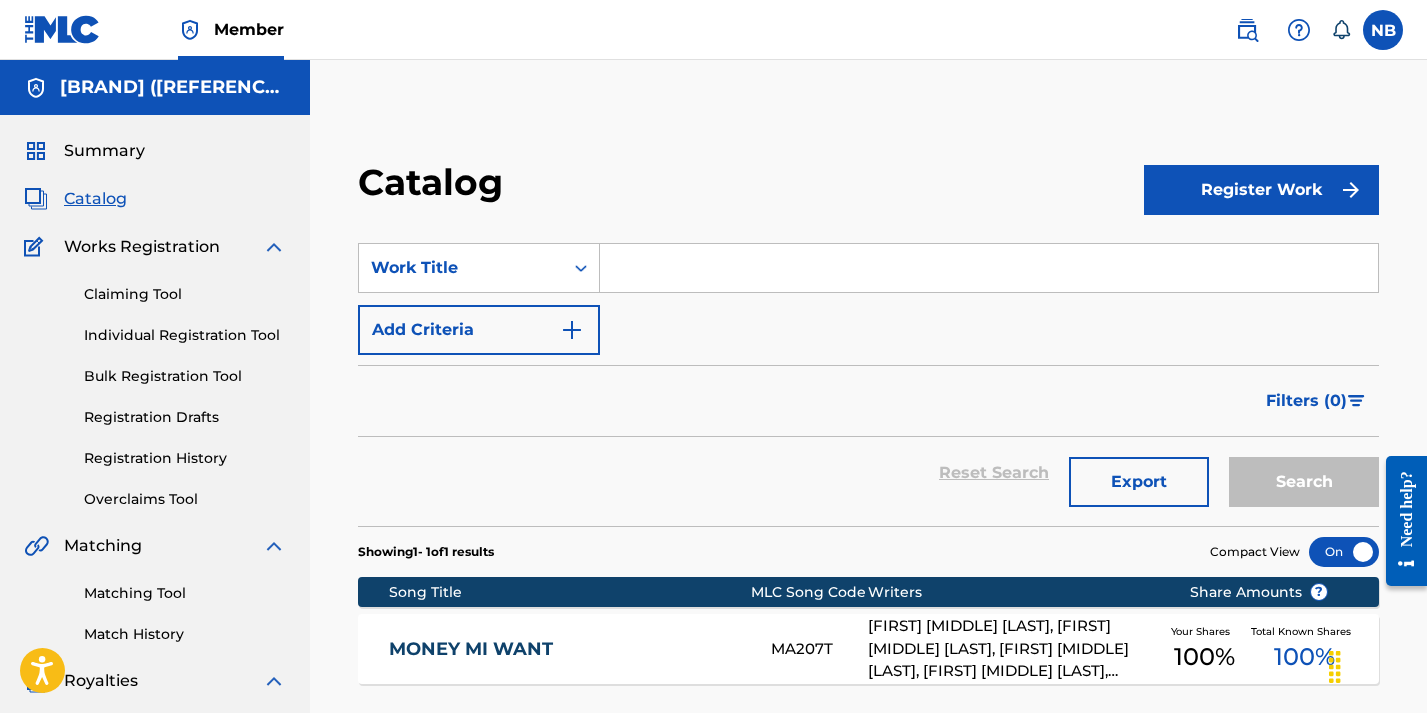 click at bounding box center [989, 268] 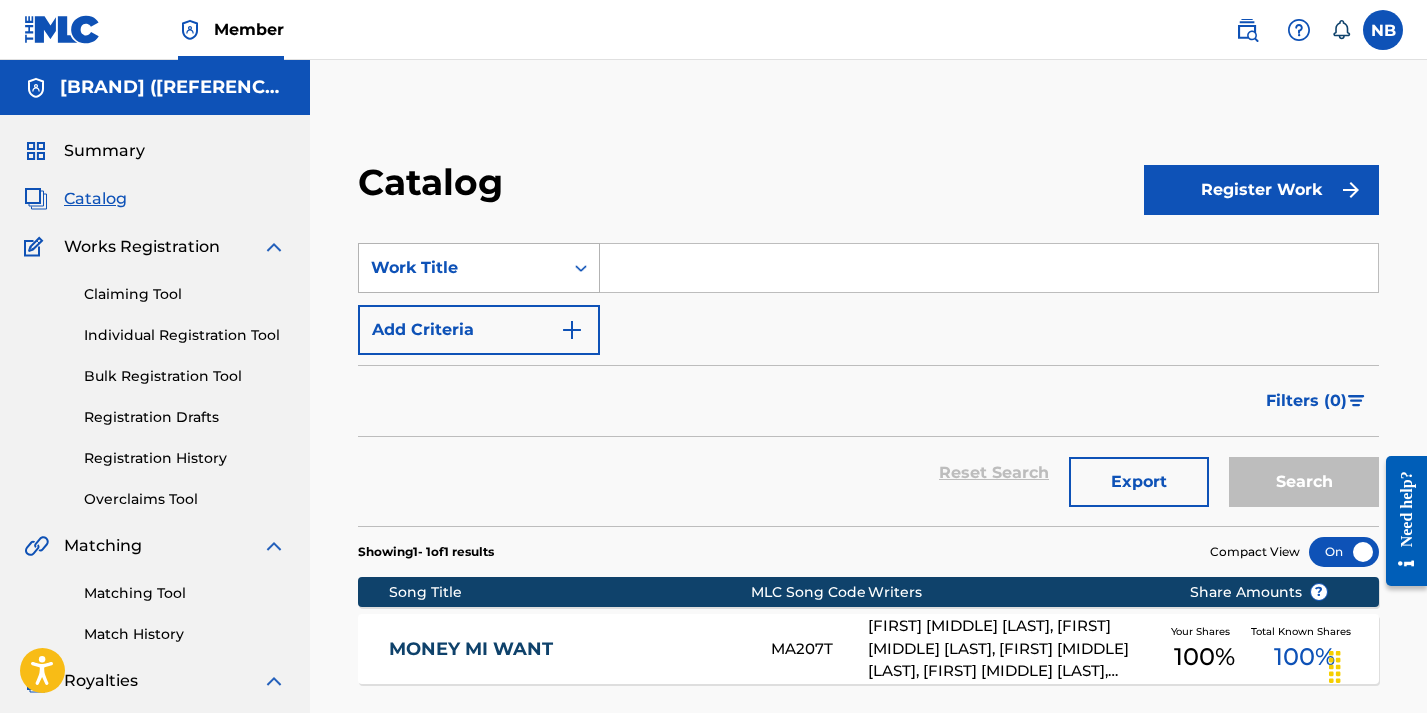 click on "Work Title" at bounding box center (461, 268) 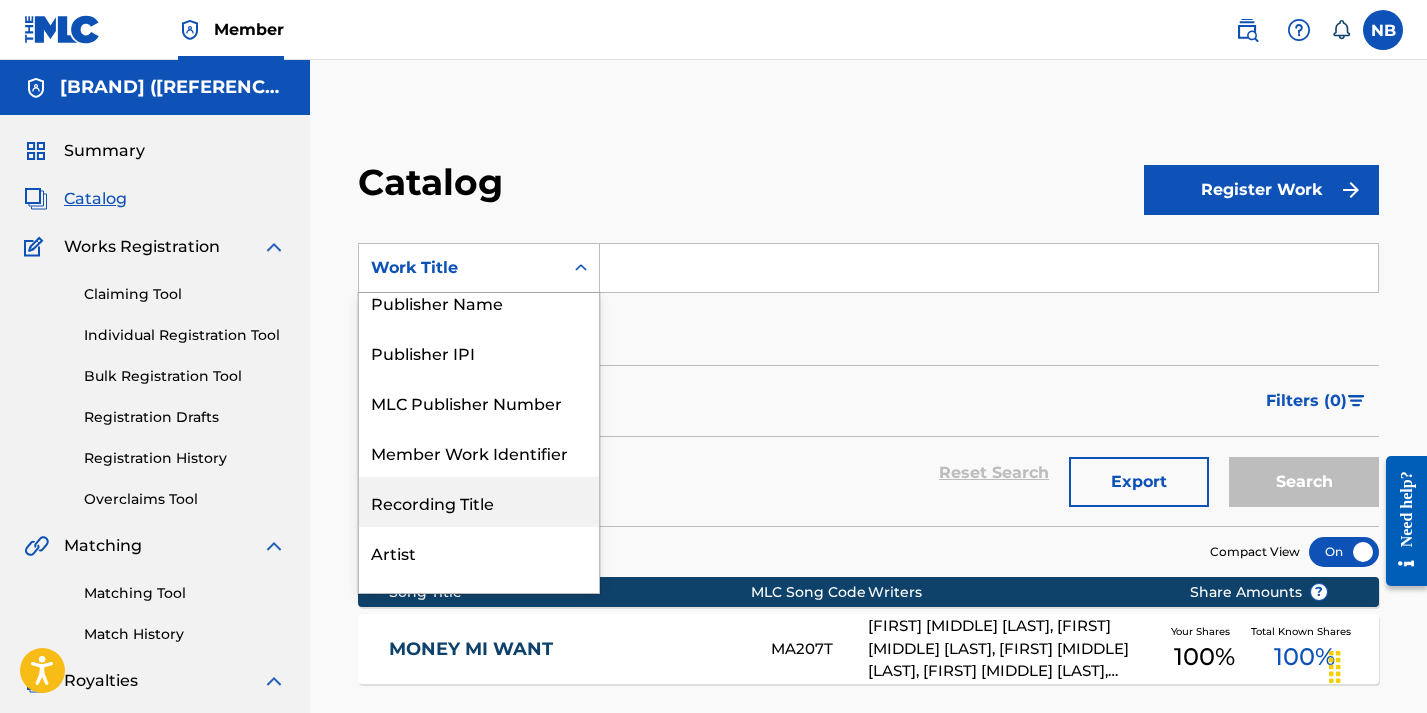 scroll, scrollTop: 0, scrollLeft: 0, axis: both 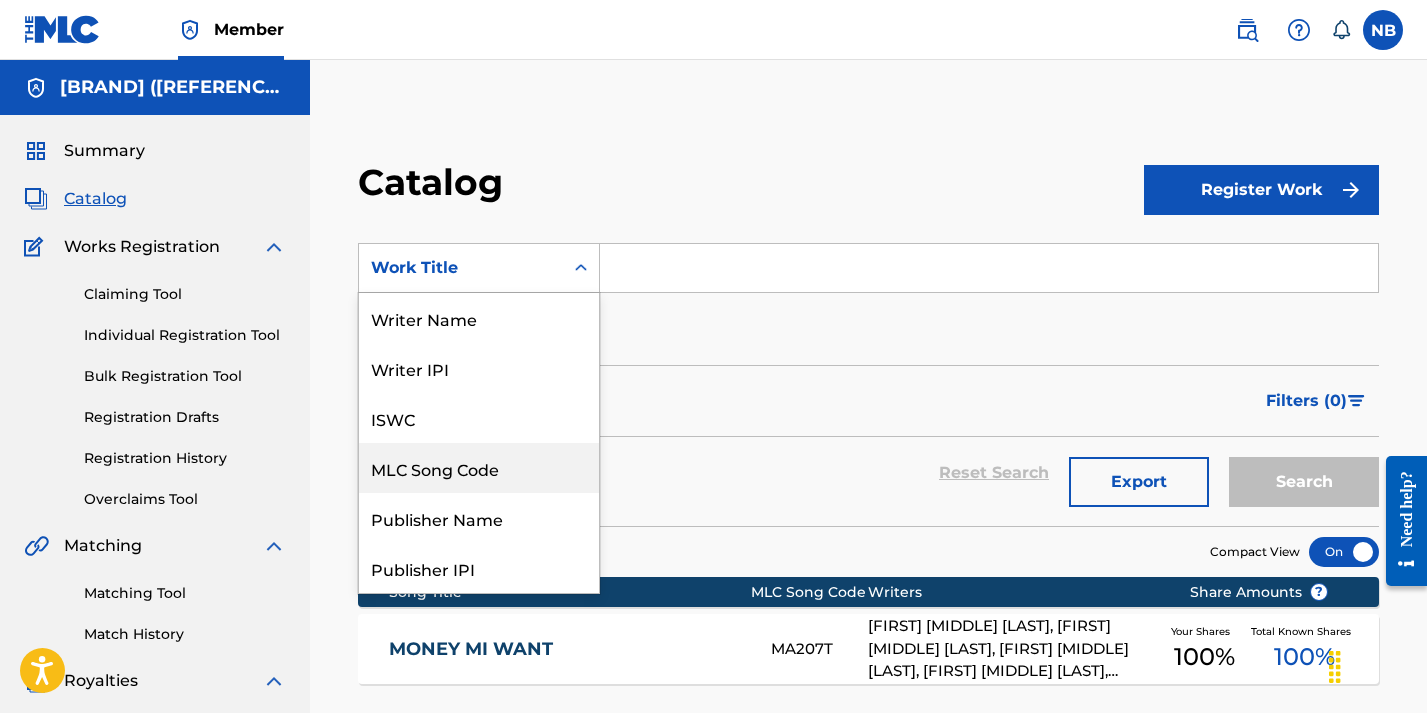click on "MLC Song Code" at bounding box center (479, 468) 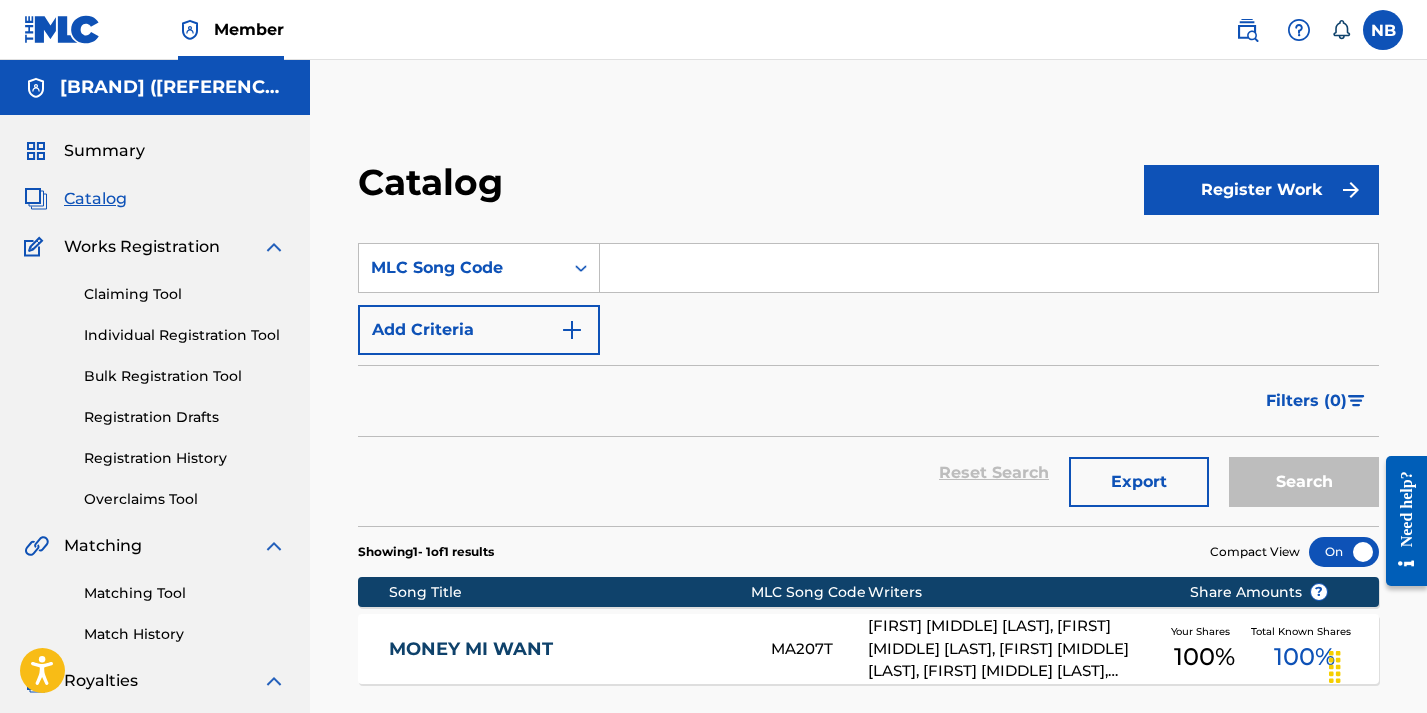click at bounding box center [989, 268] 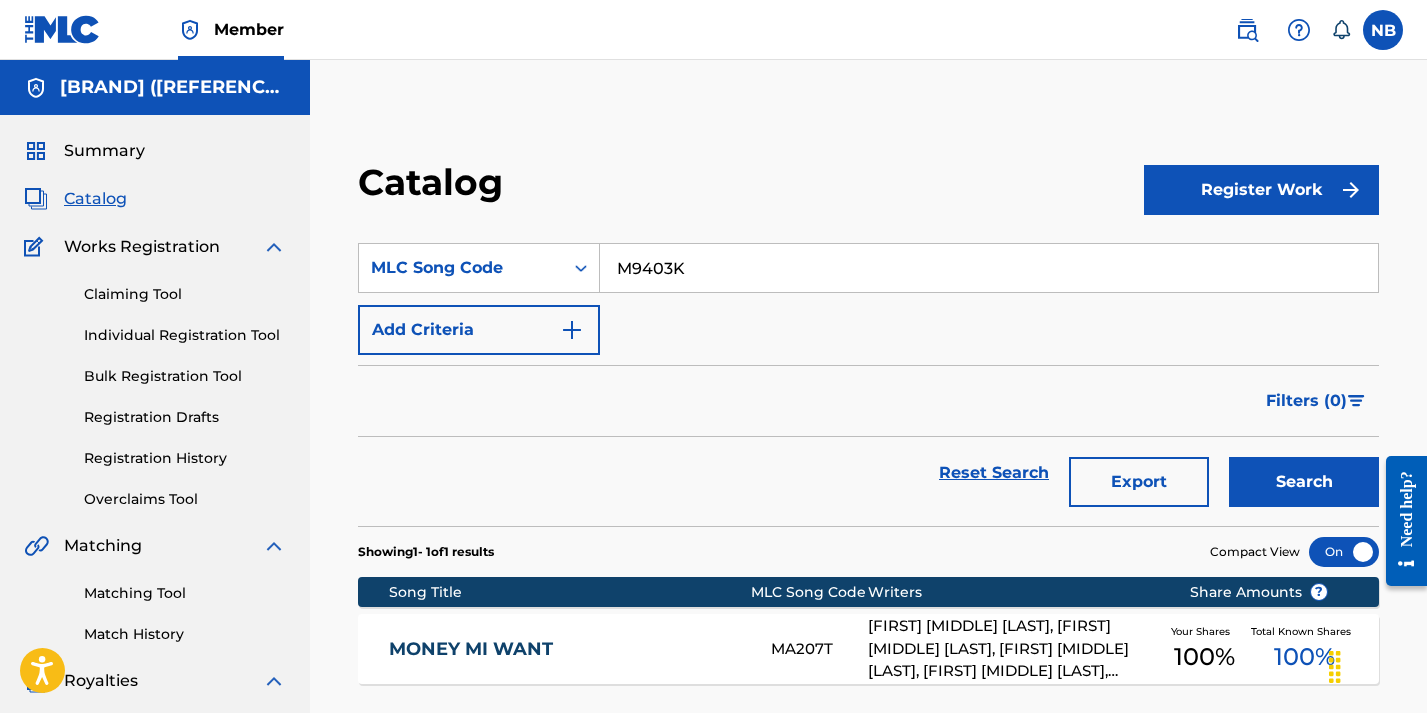 type on "M9403K" 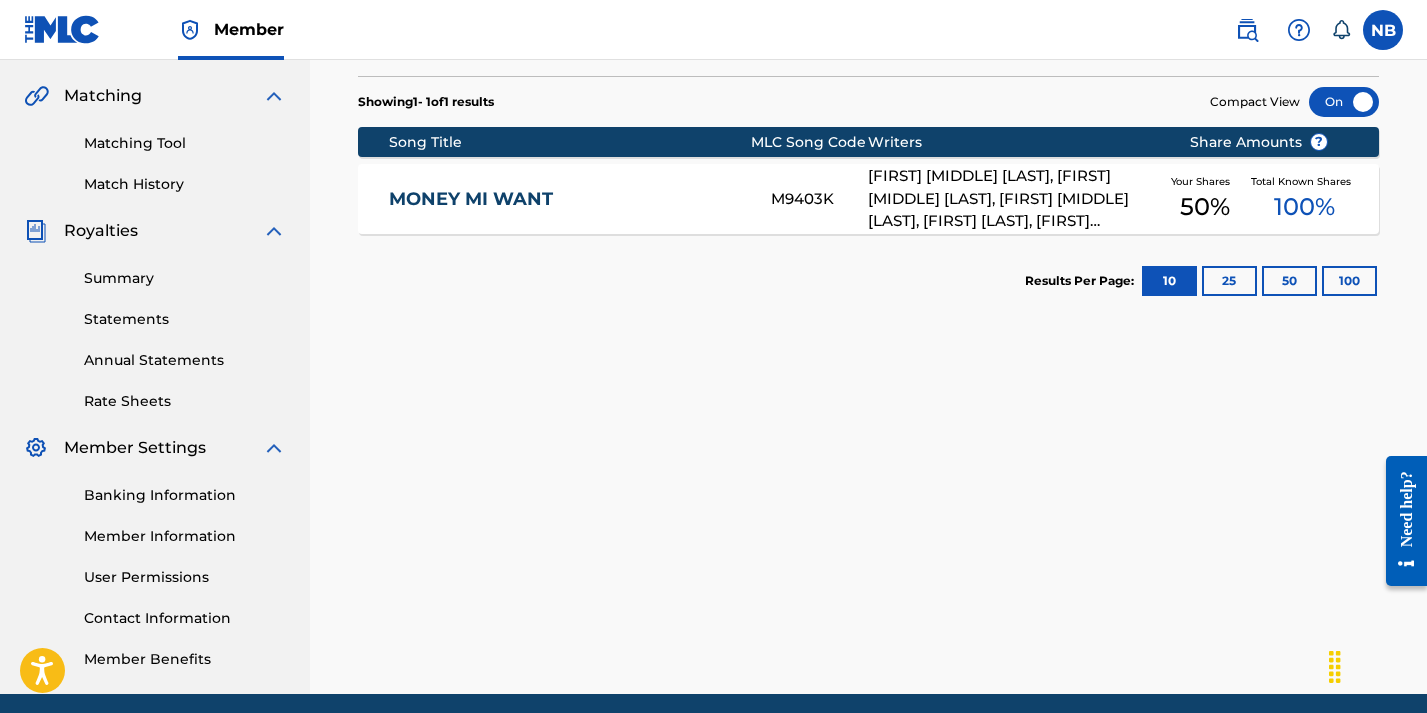 scroll, scrollTop: 450, scrollLeft: 0, axis: vertical 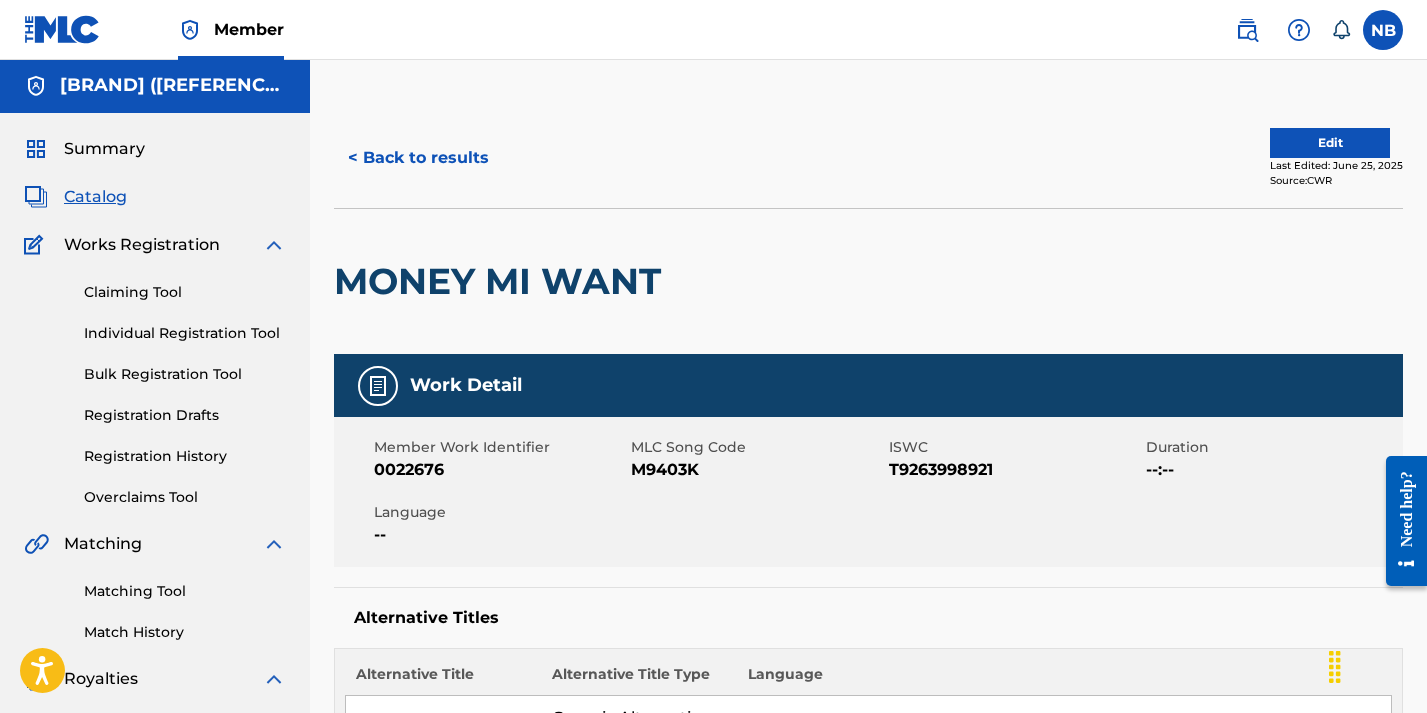 click on "< Back to results" at bounding box center [418, 158] 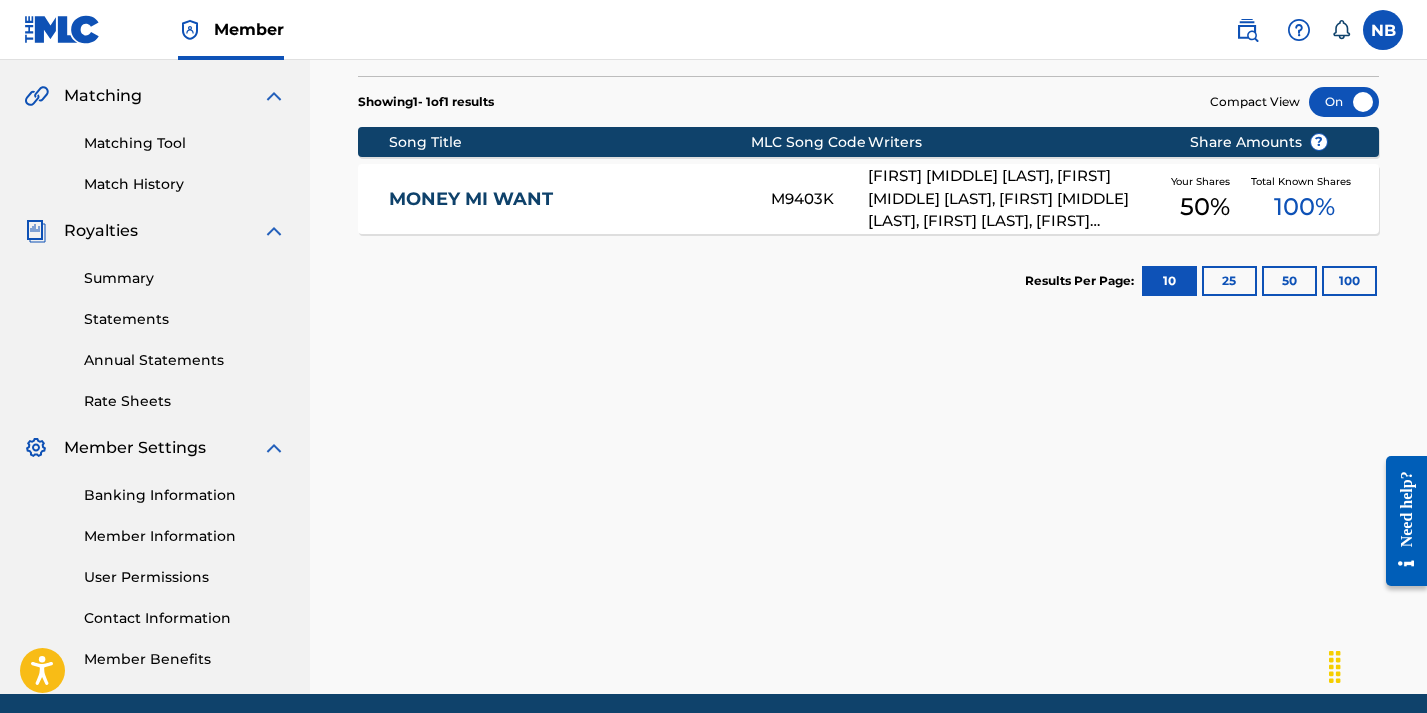 click on "MONEY MI WANT" at bounding box center (566, 199) 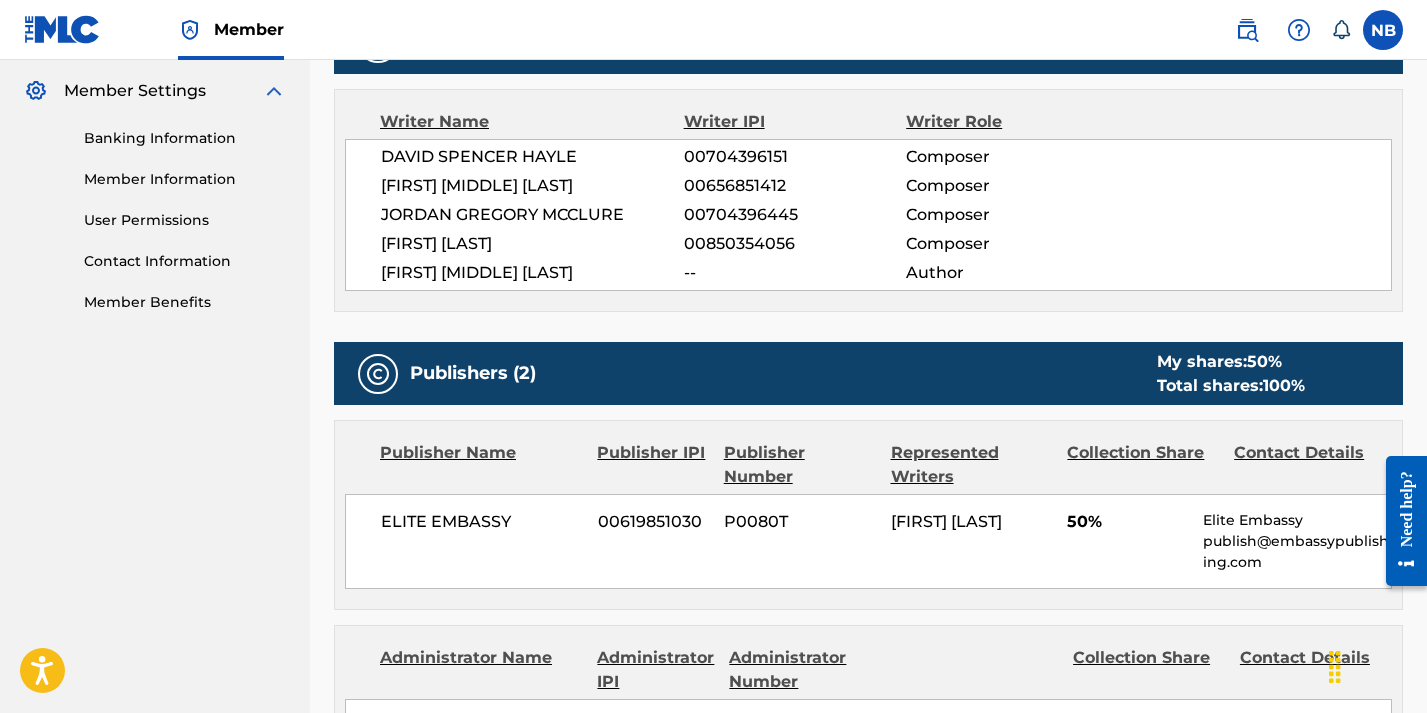 scroll, scrollTop: 0, scrollLeft: 0, axis: both 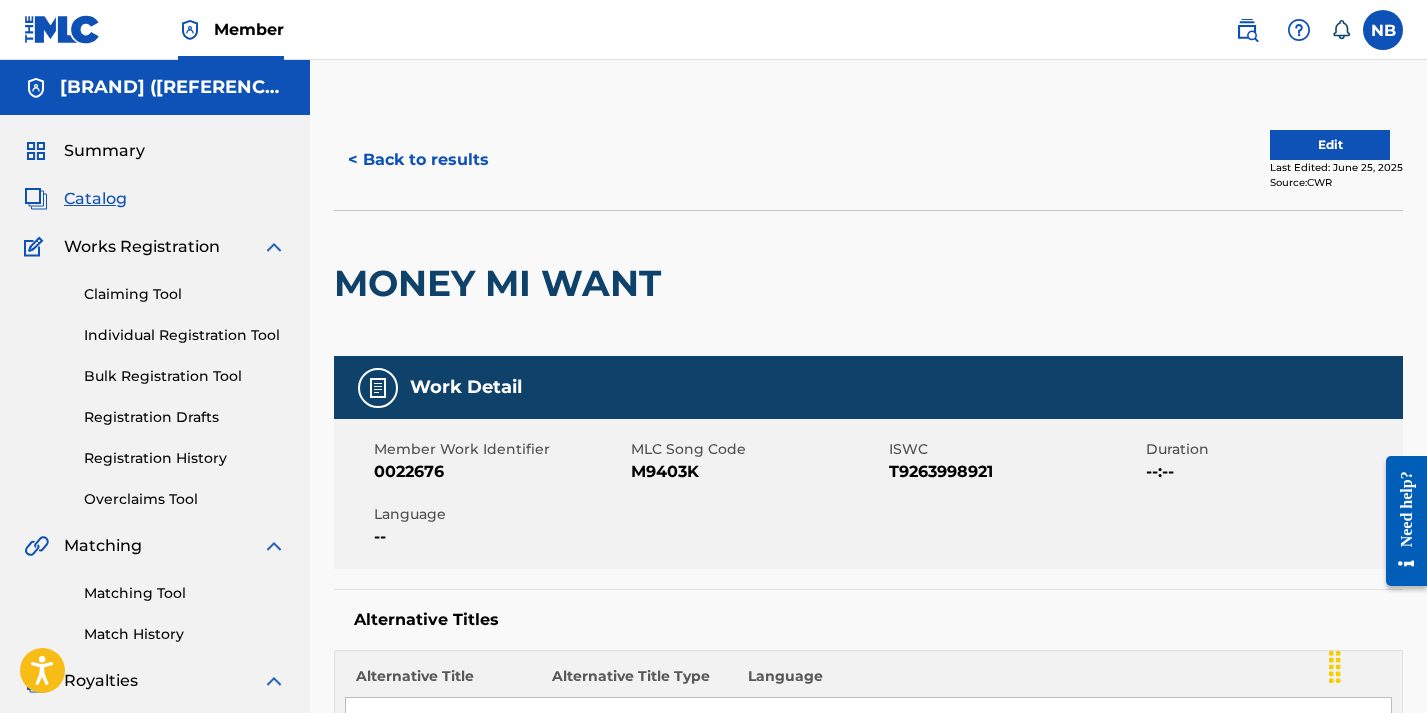 click on "< Back to results" at bounding box center (418, 160) 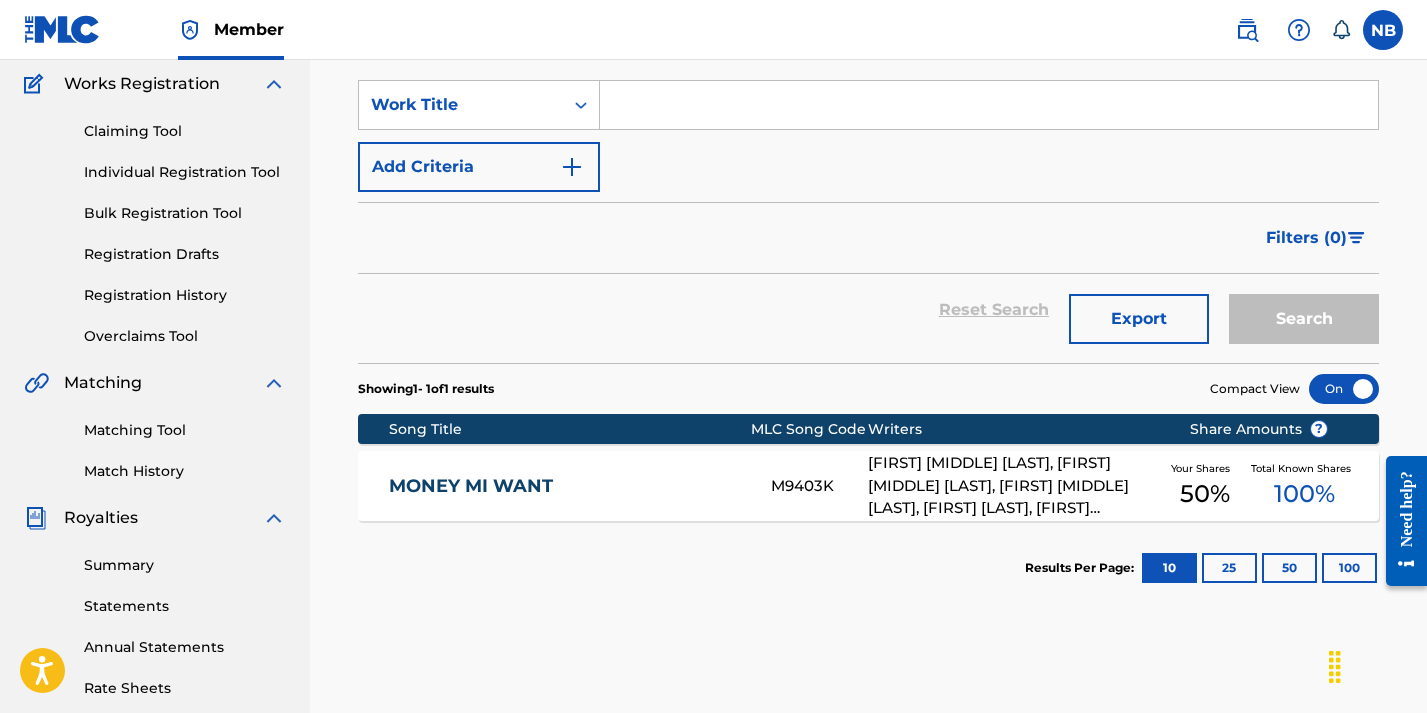scroll, scrollTop: 0, scrollLeft: 0, axis: both 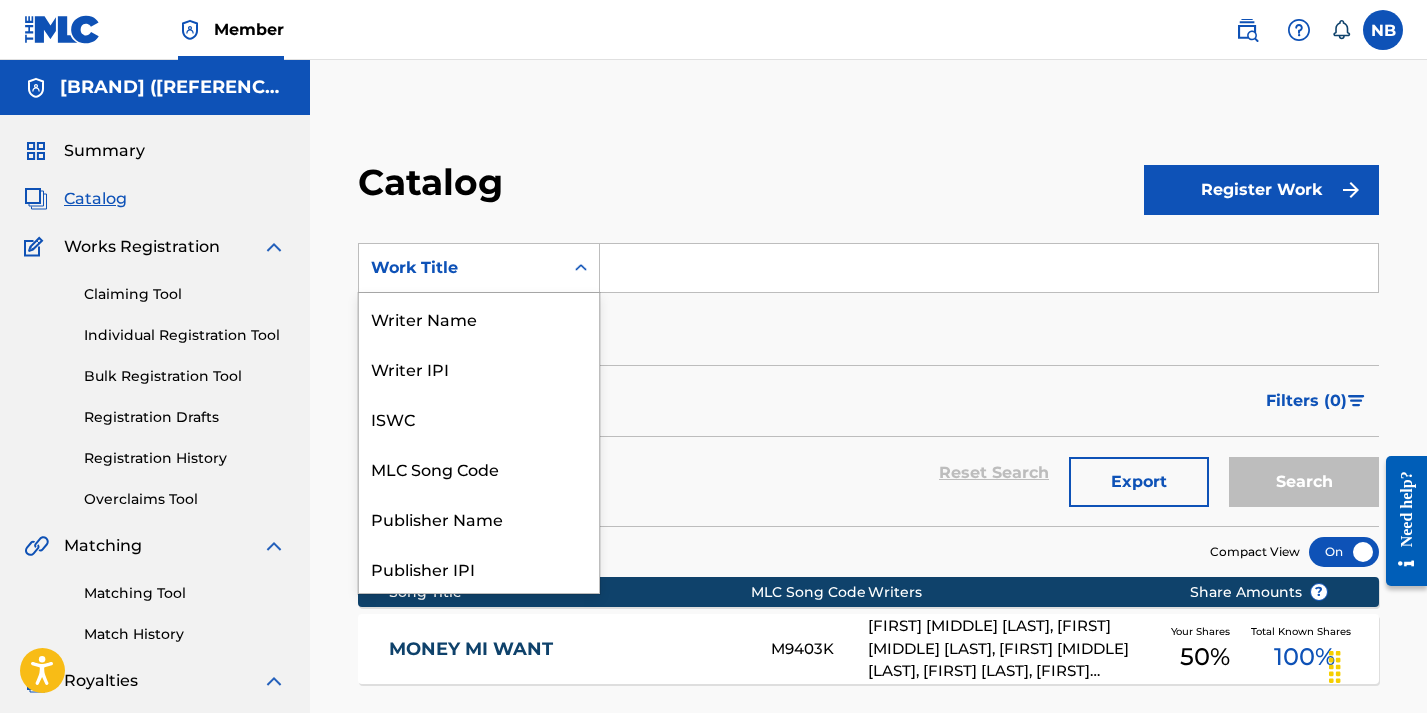 click on "Work Title" at bounding box center [461, 268] 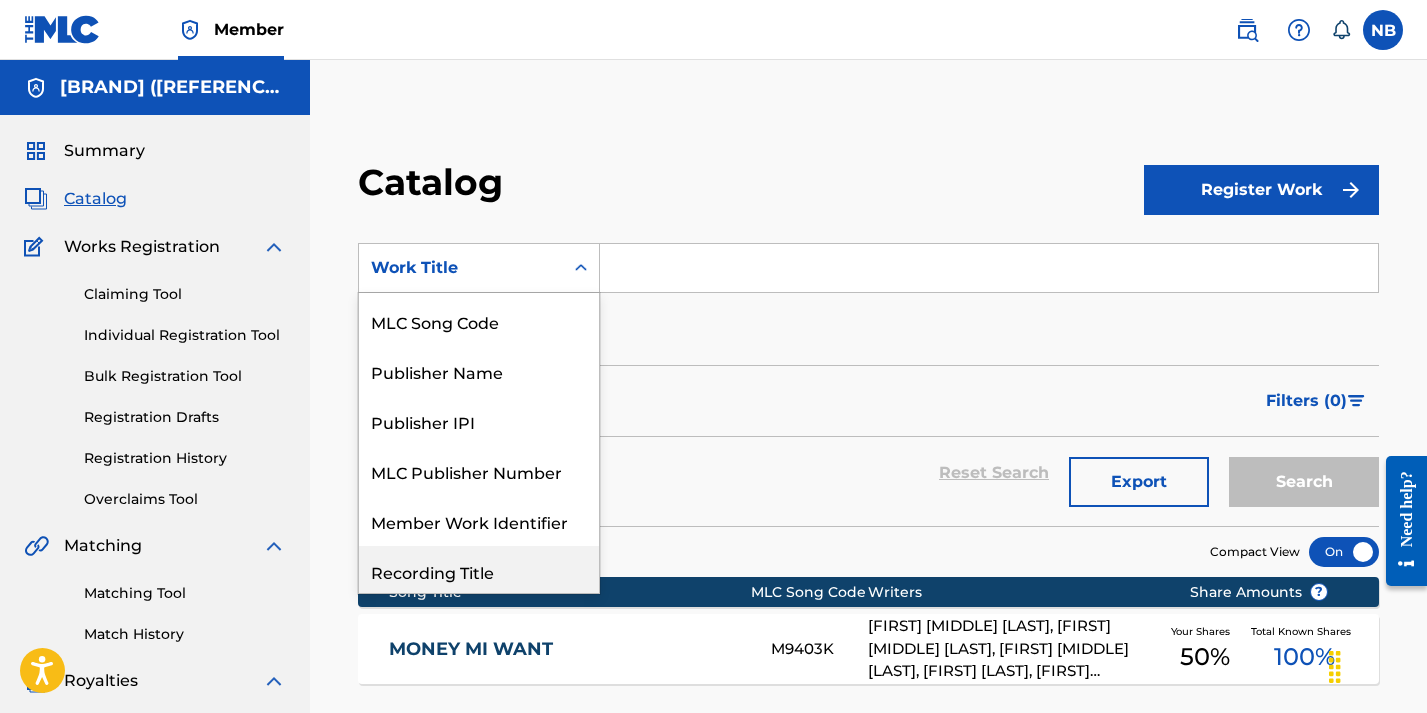 scroll, scrollTop: 0, scrollLeft: 0, axis: both 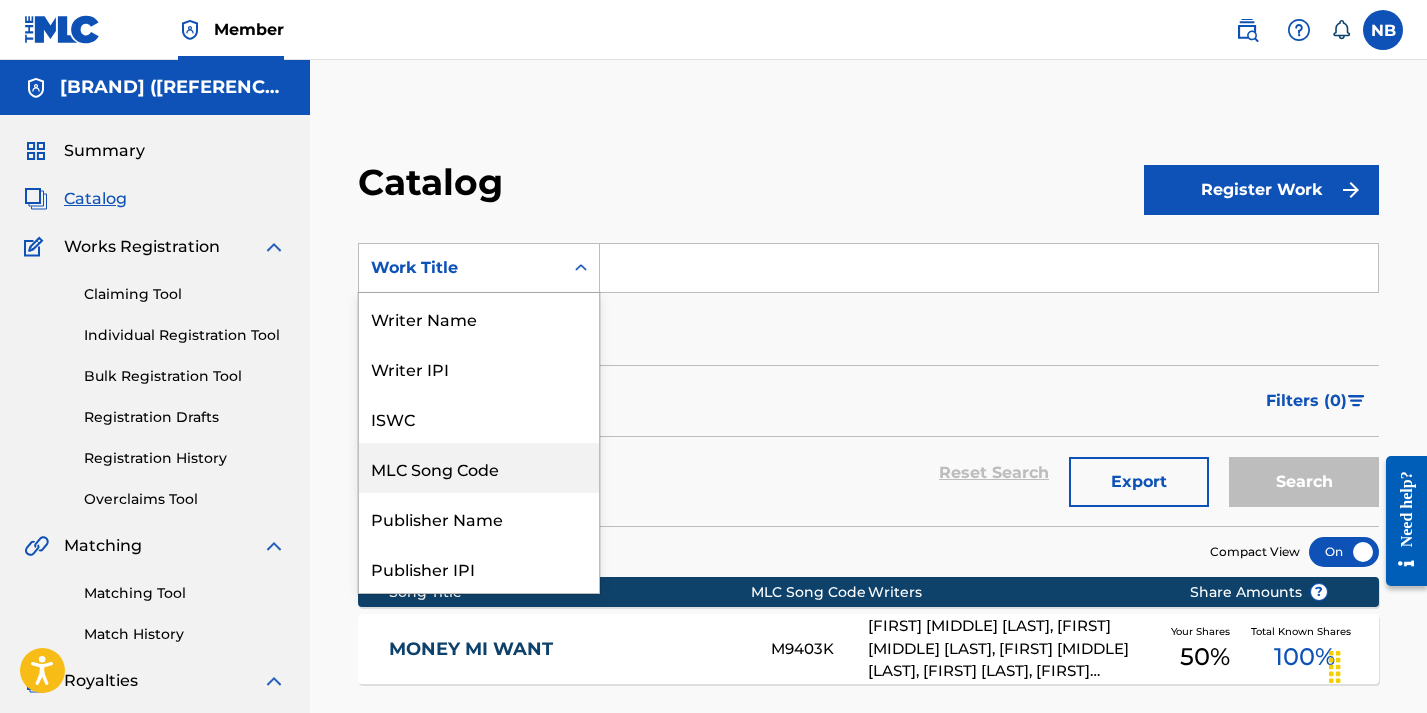 click on "MLC Song Code" at bounding box center (479, 468) 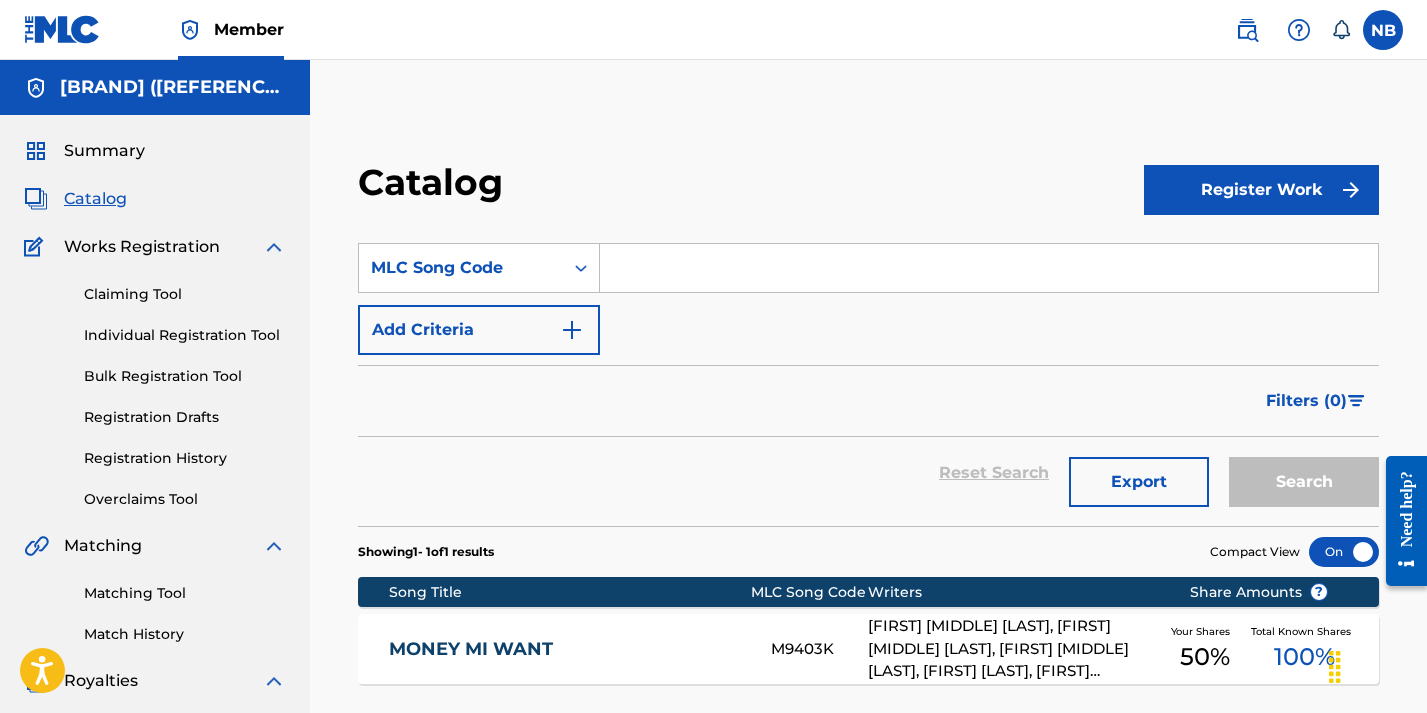 click at bounding box center [989, 268] 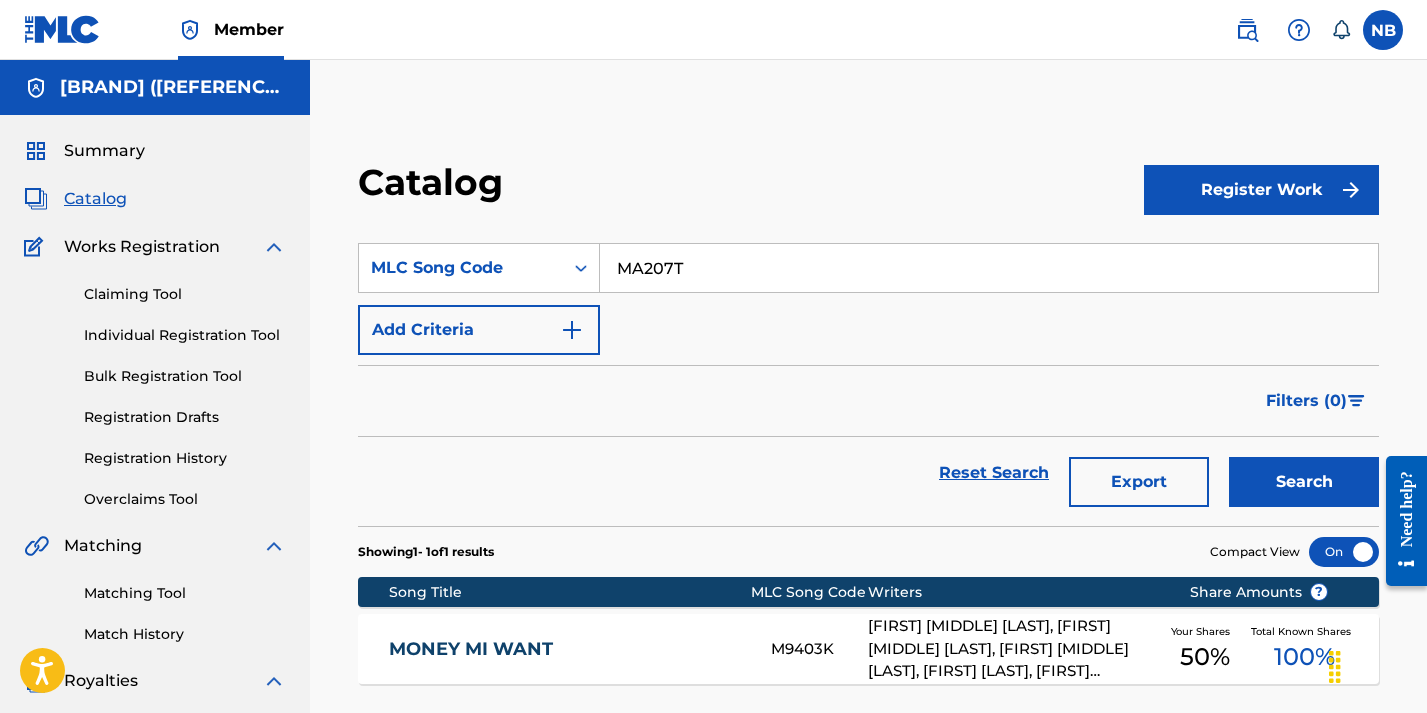 type on "MA207T" 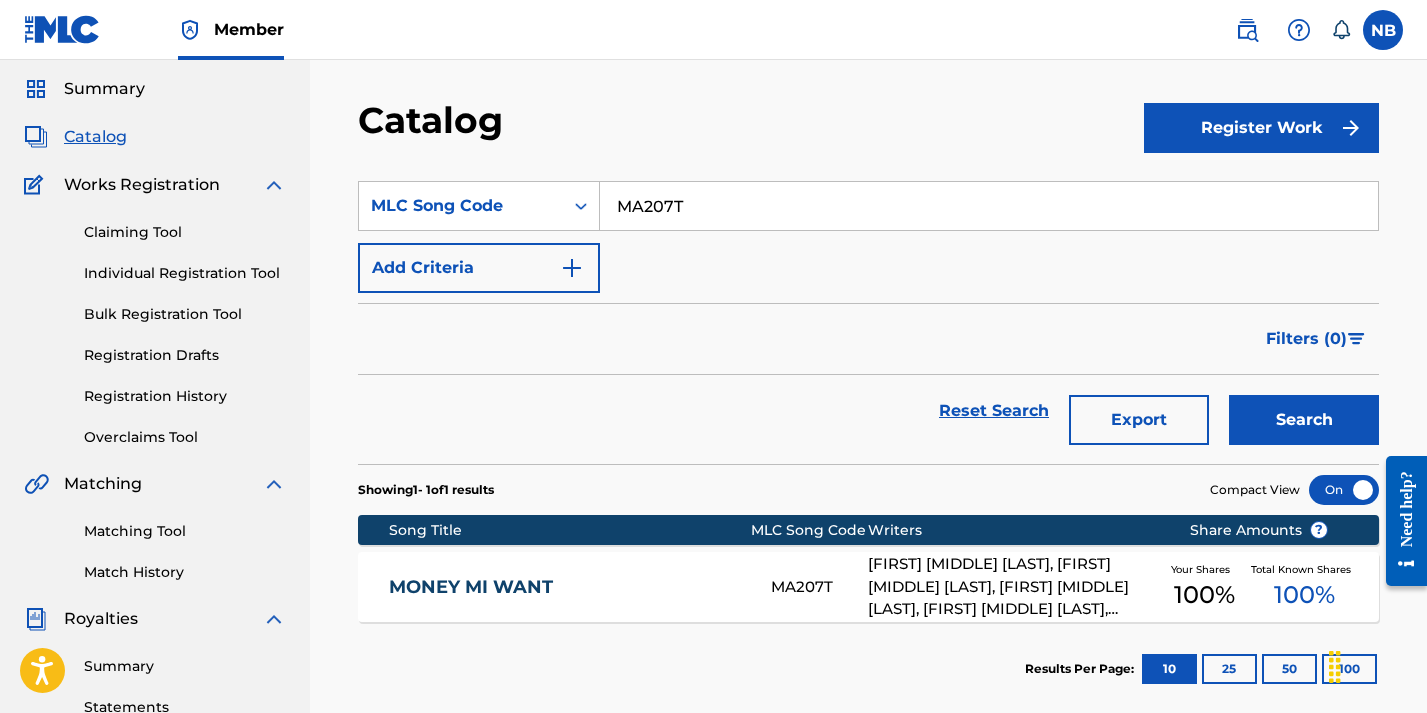 scroll, scrollTop: 309, scrollLeft: 0, axis: vertical 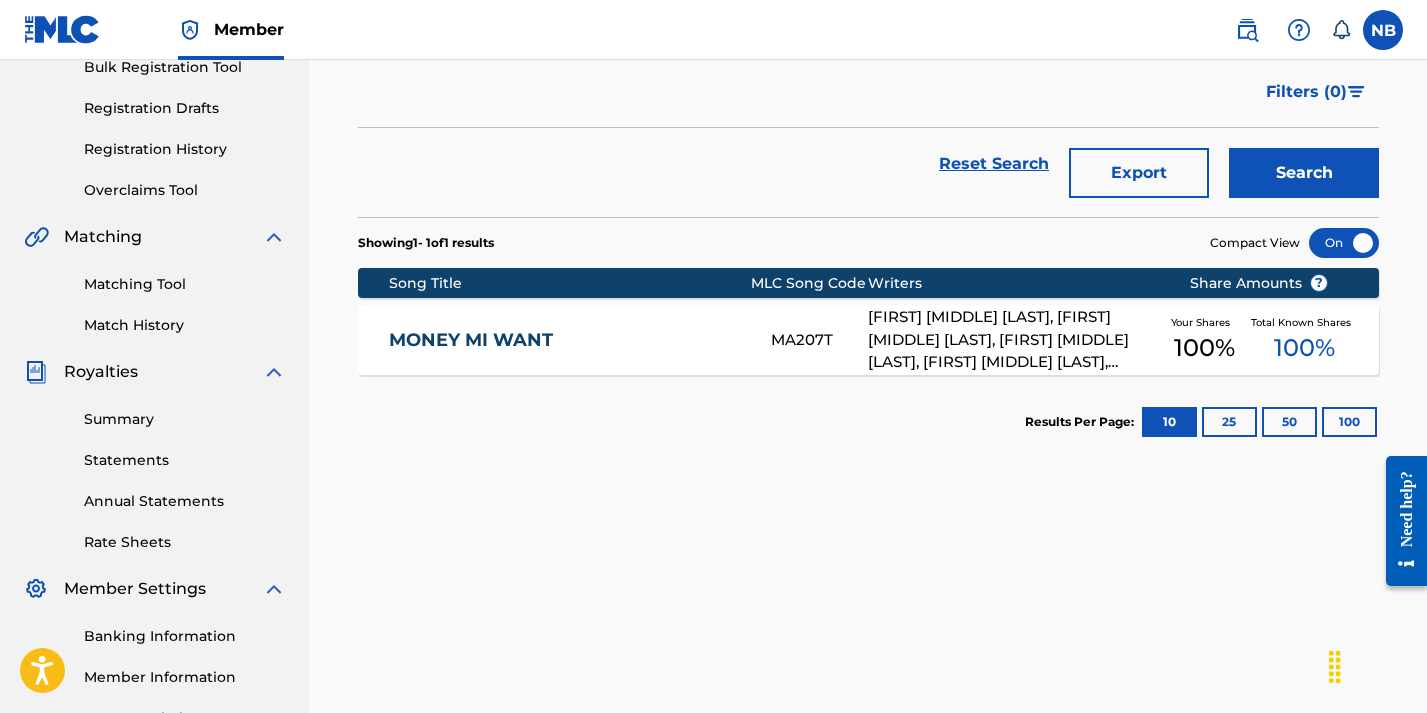 click on "MONEY MI WANT" at bounding box center (566, 340) 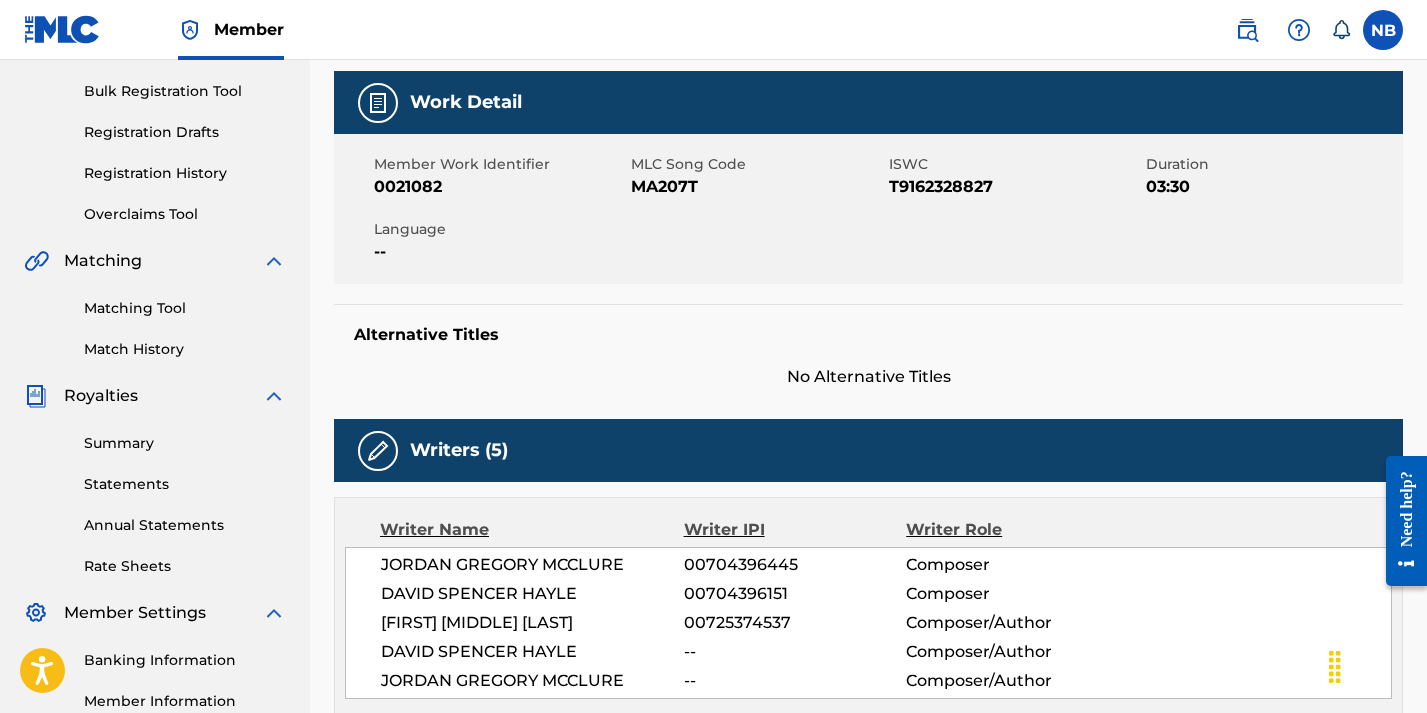 scroll, scrollTop: 87, scrollLeft: 0, axis: vertical 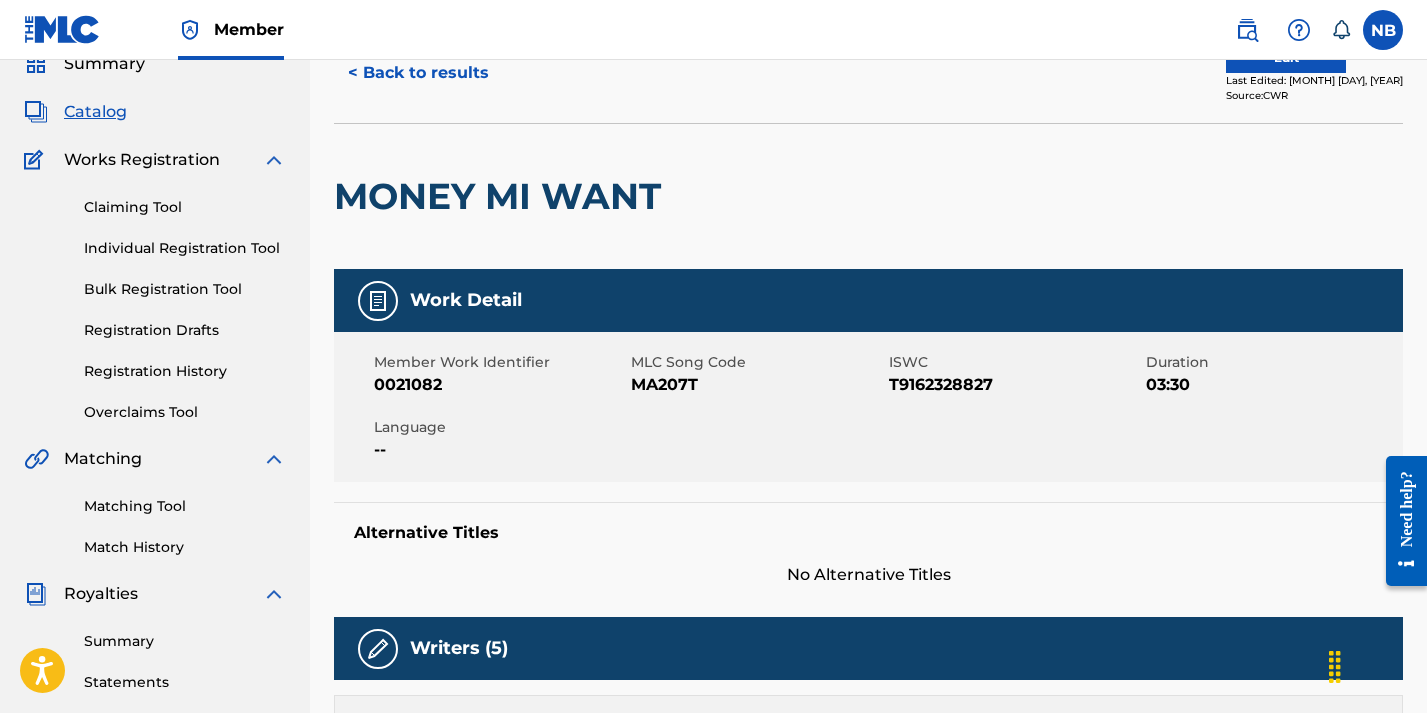 click on "< Back to results" at bounding box center (418, 73) 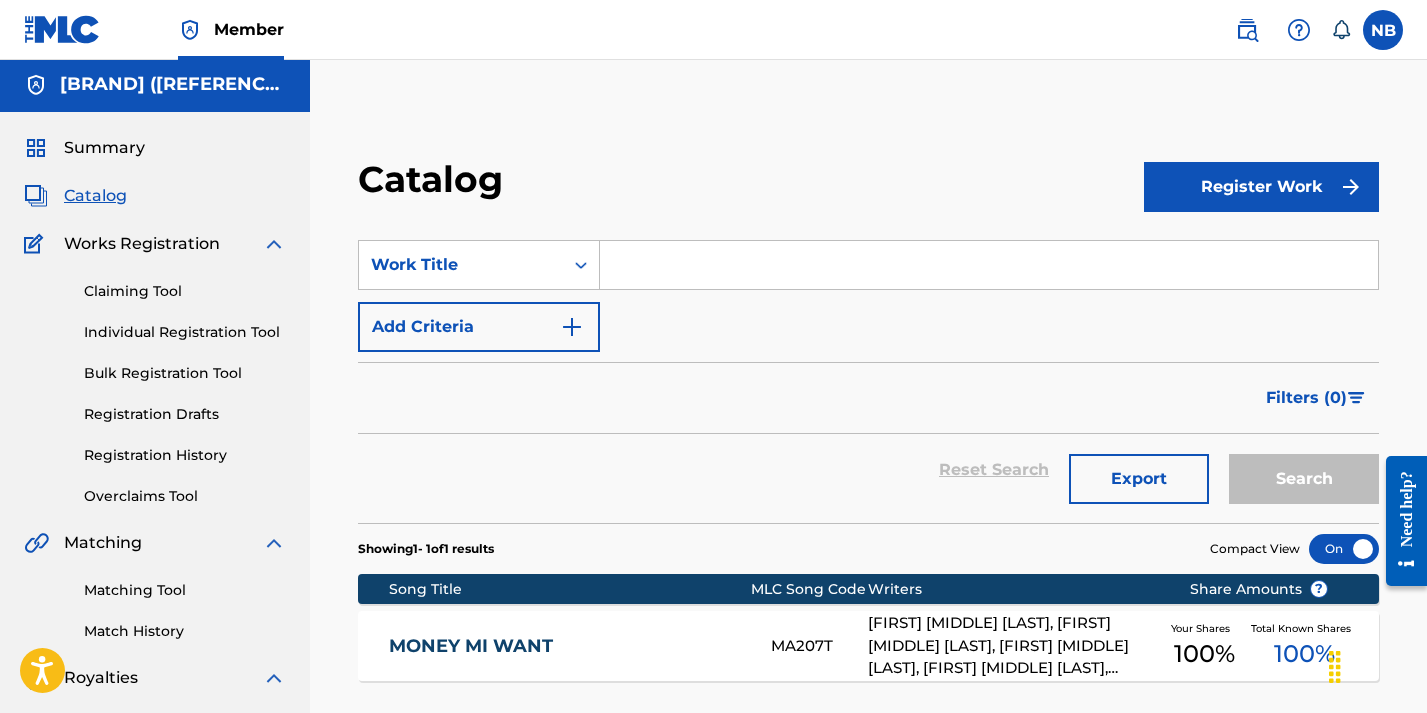 scroll, scrollTop: 0, scrollLeft: 0, axis: both 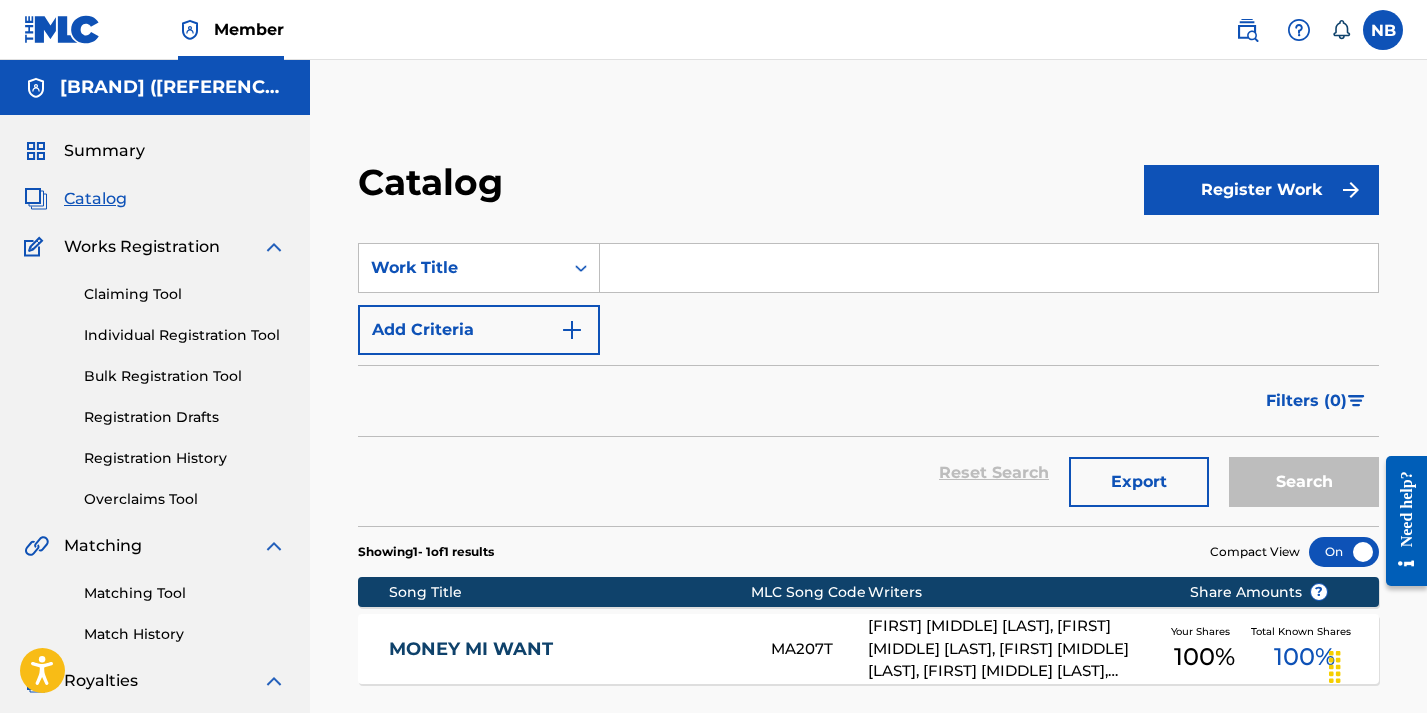 click at bounding box center [989, 268] 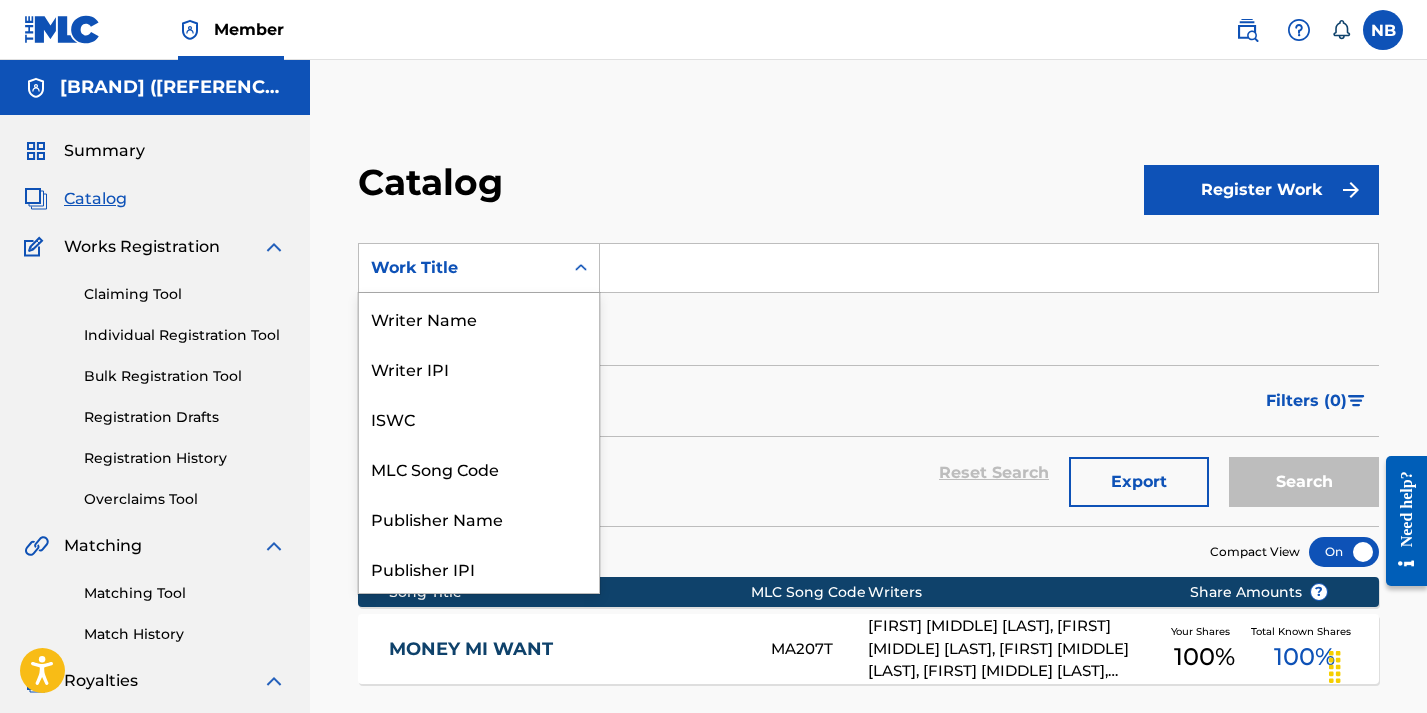 click on "Work Title" at bounding box center (461, 268) 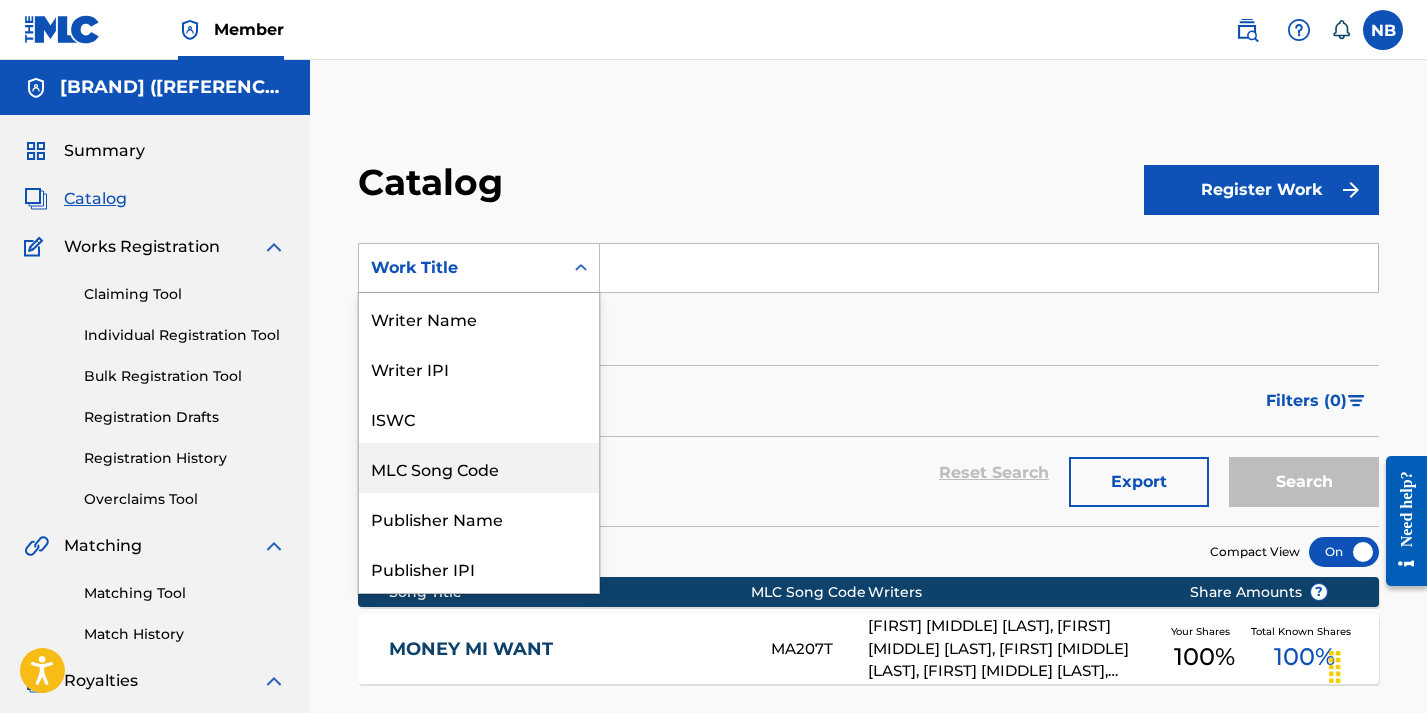 scroll, scrollTop: 0, scrollLeft: 0, axis: both 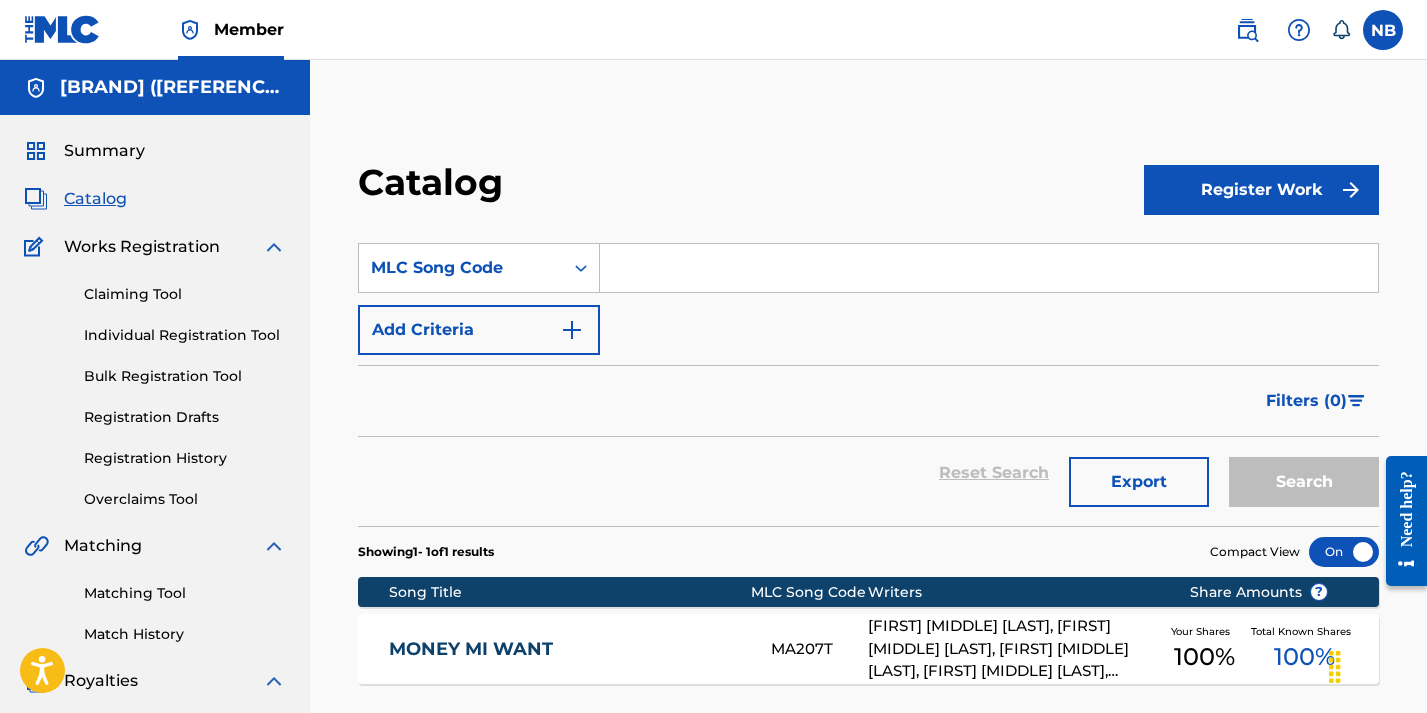 click at bounding box center (989, 268) 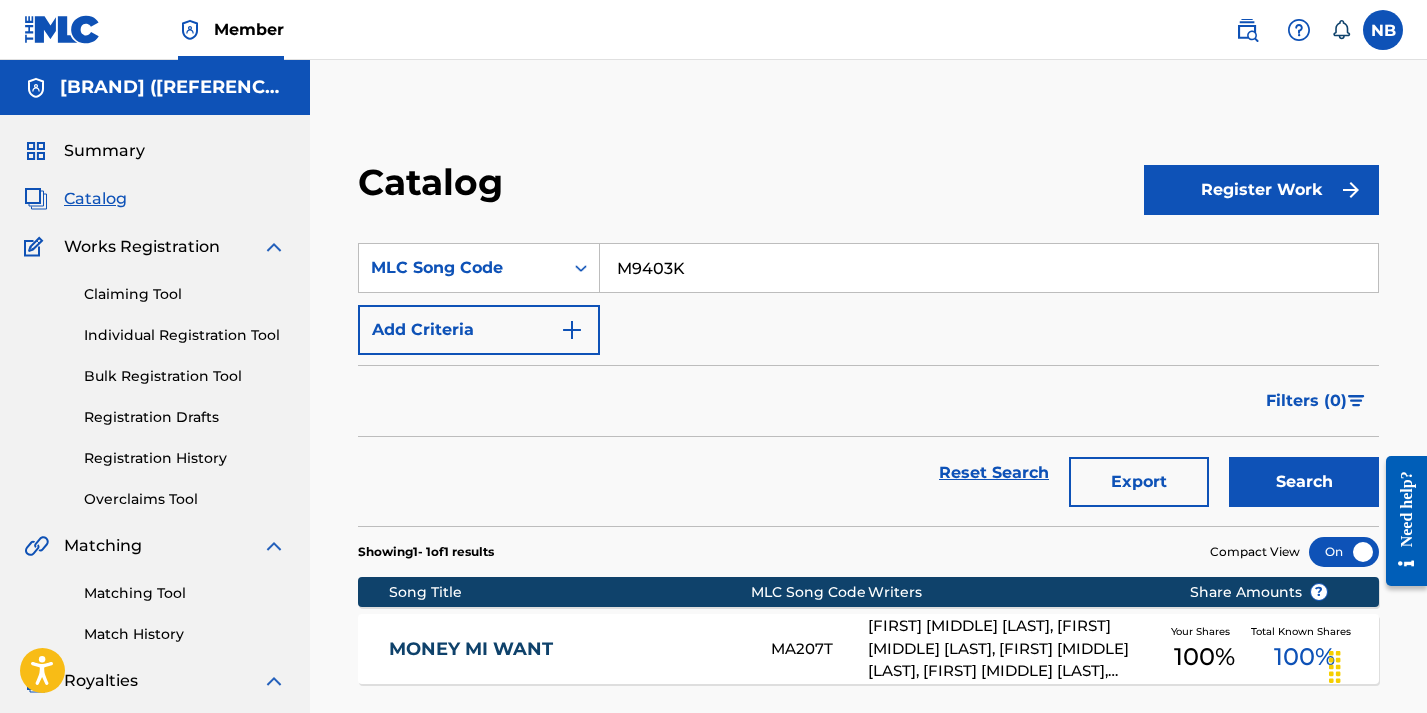 type on "M9403K" 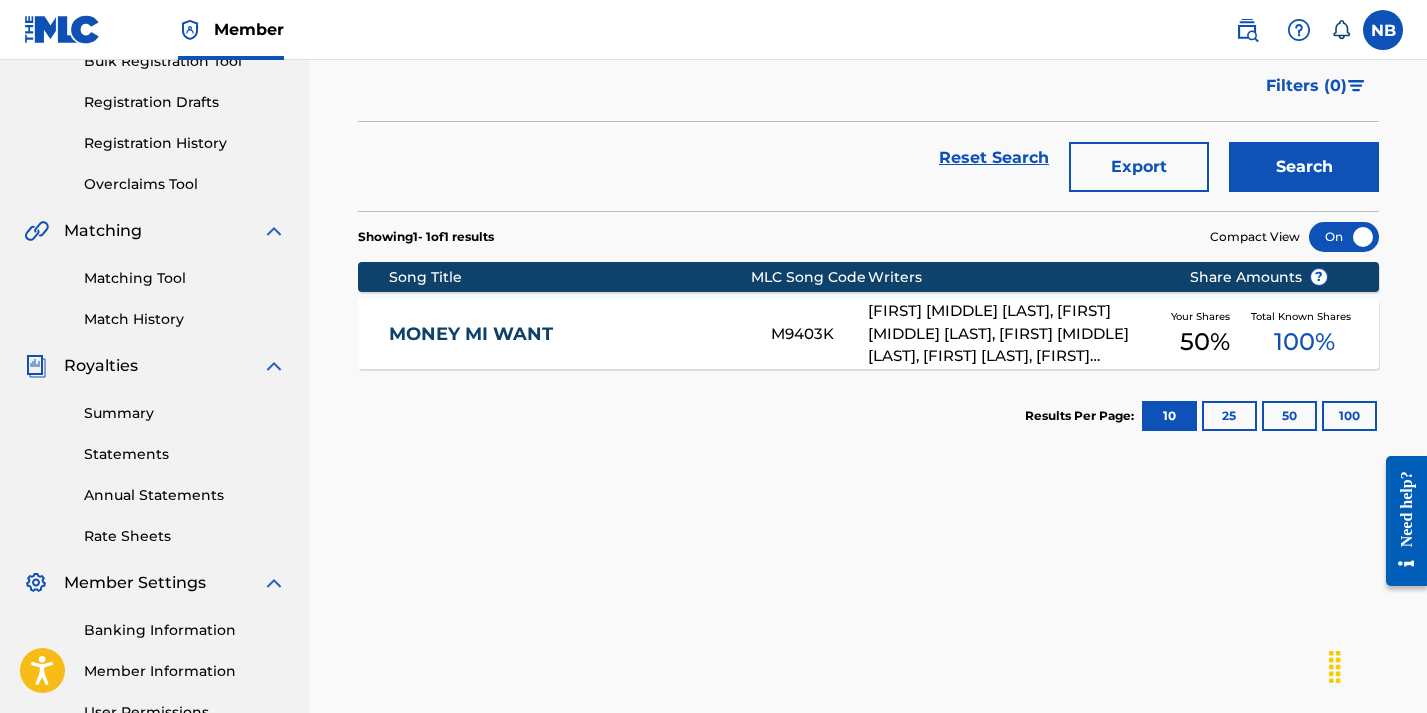 scroll, scrollTop: 317, scrollLeft: 0, axis: vertical 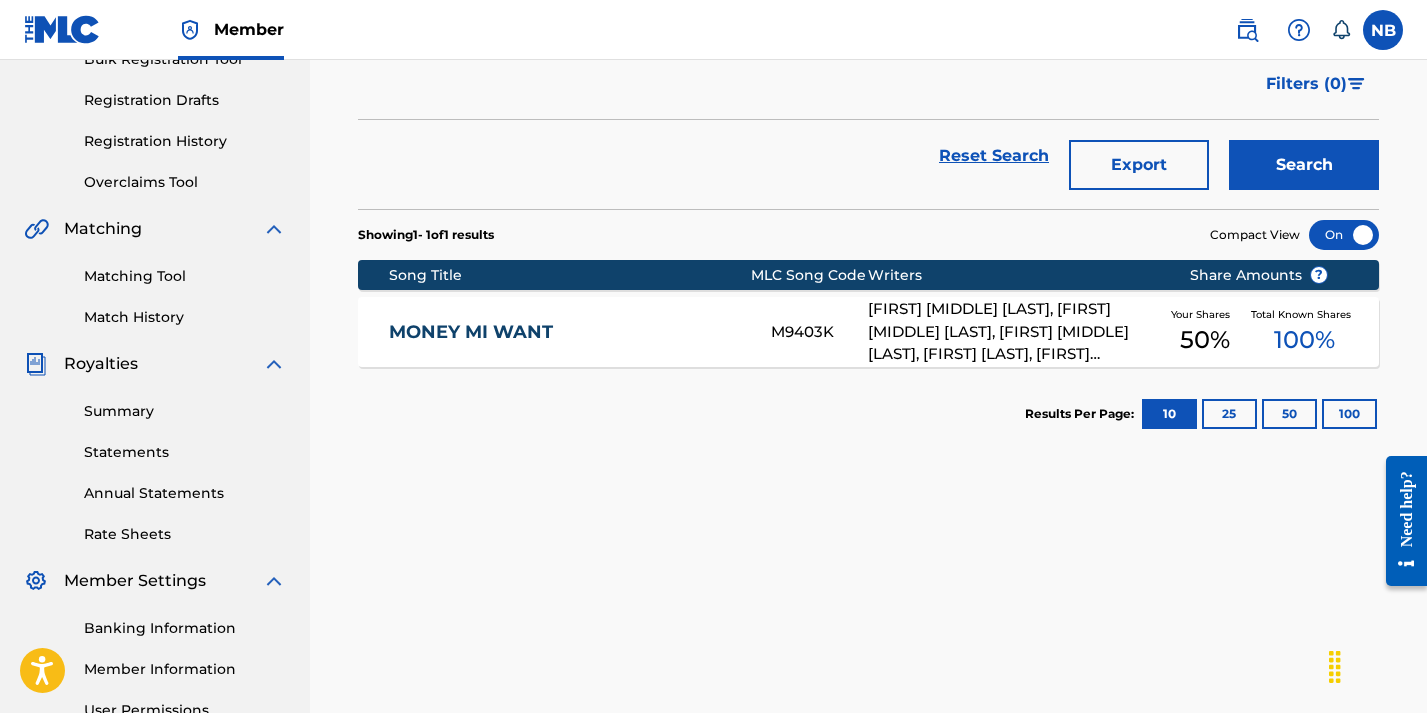 click on "MONEY MI WANT" at bounding box center [566, 332] 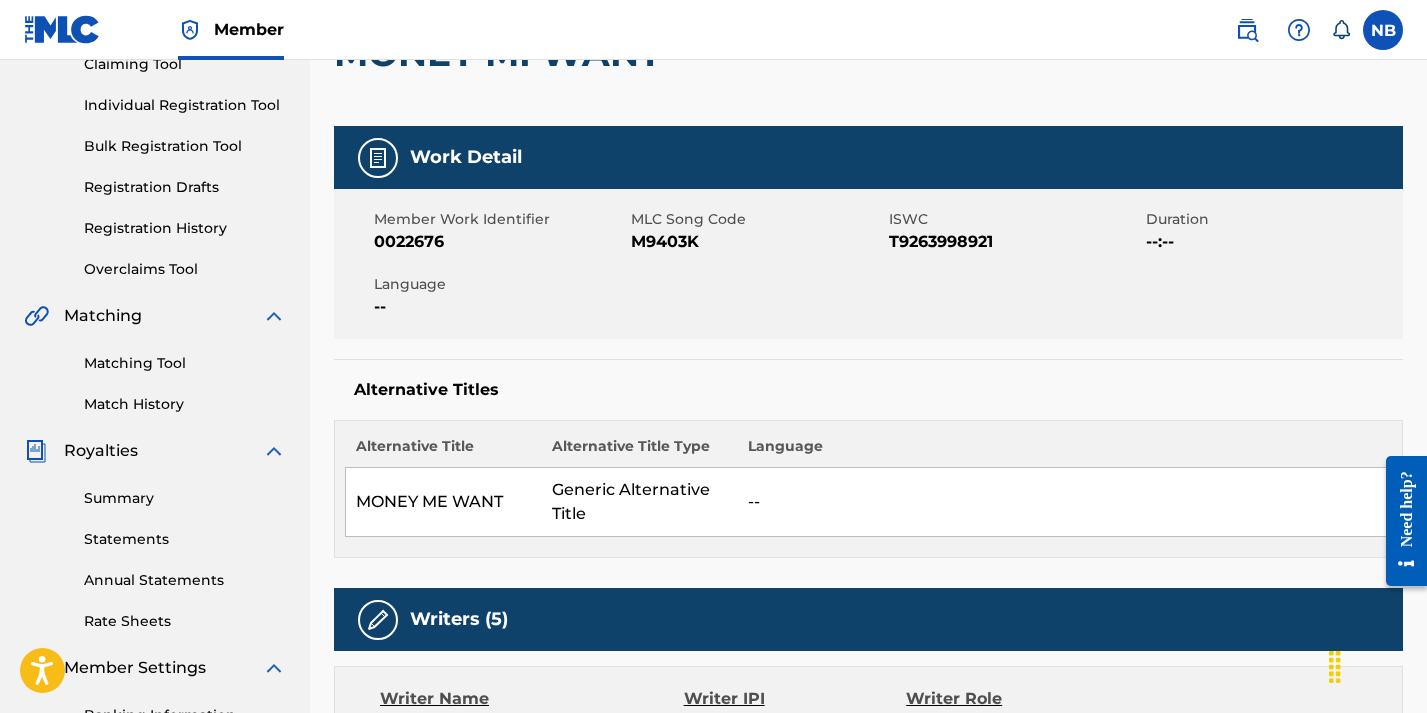 scroll, scrollTop: 0, scrollLeft: 0, axis: both 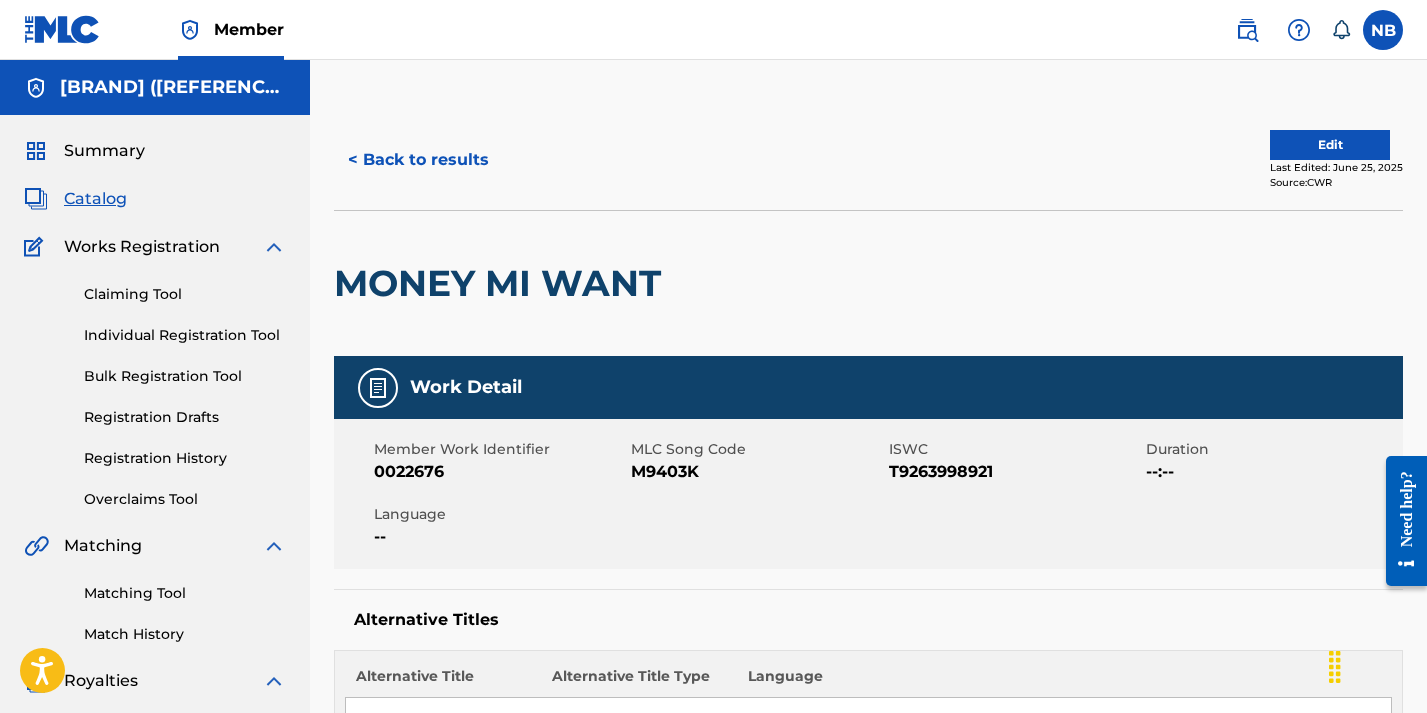 click on "< Back to results" at bounding box center (418, 160) 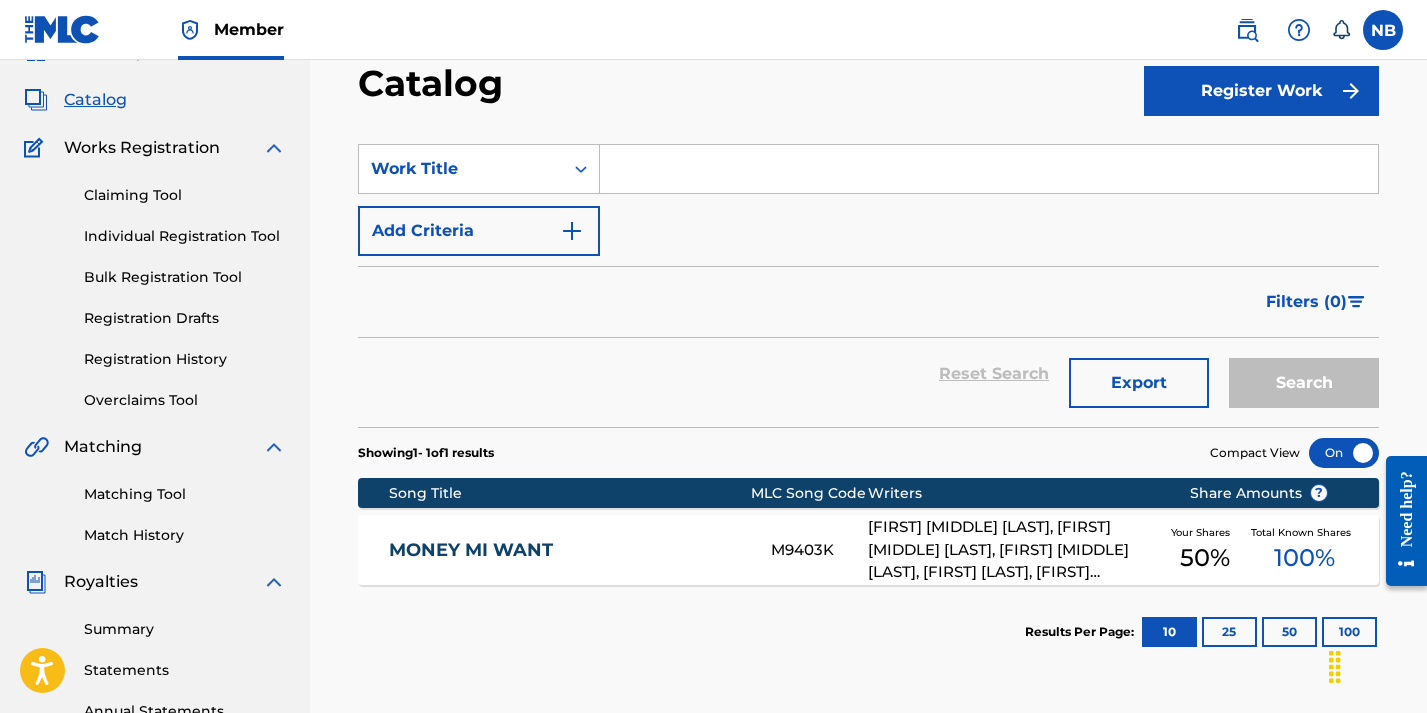 scroll, scrollTop: 95, scrollLeft: 0, axis: vertical 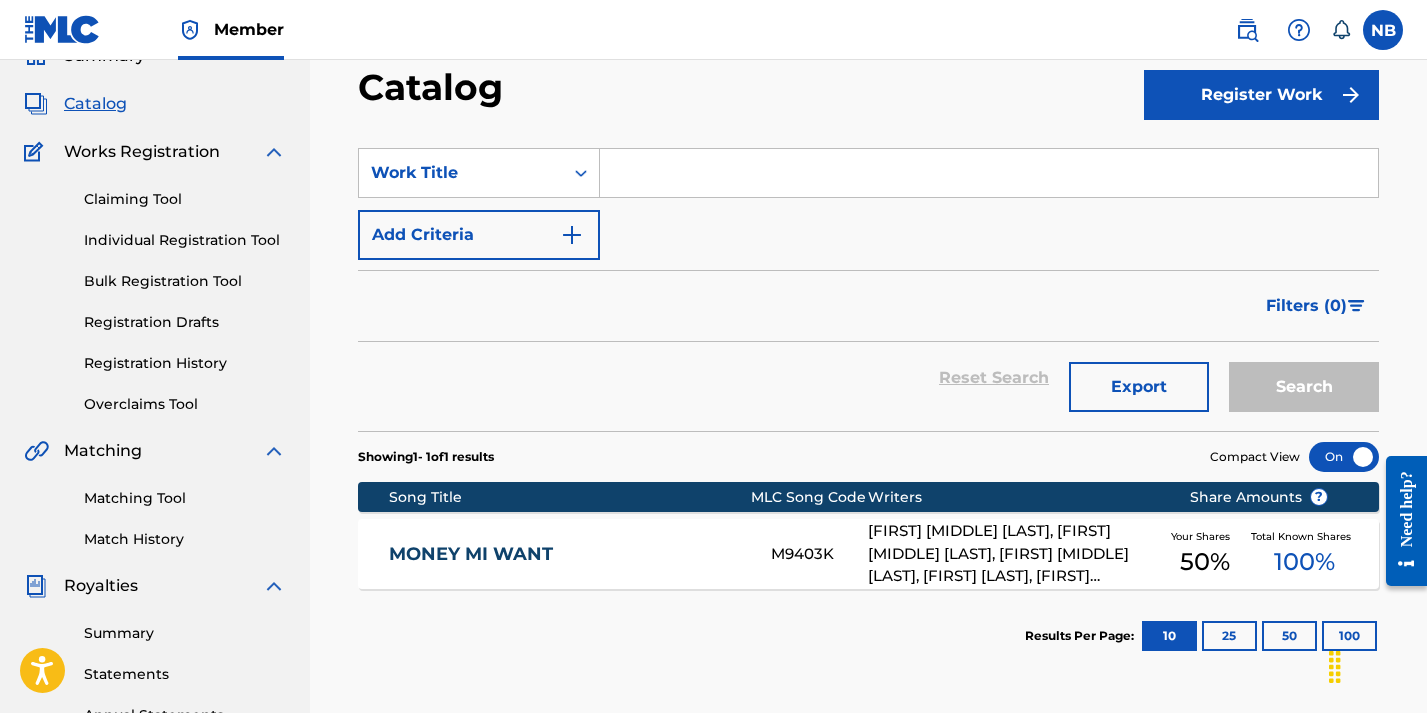click at bounding box center (989, 173) 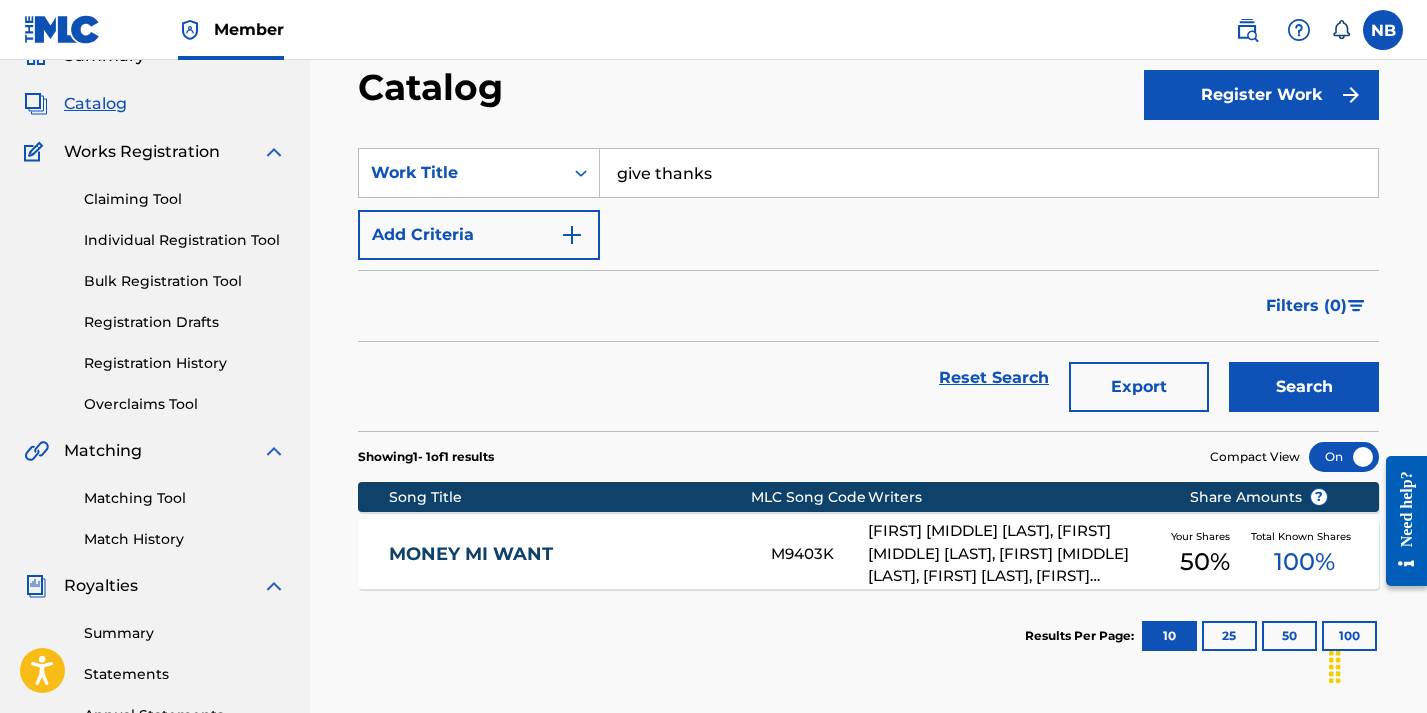 type on "give thanks" 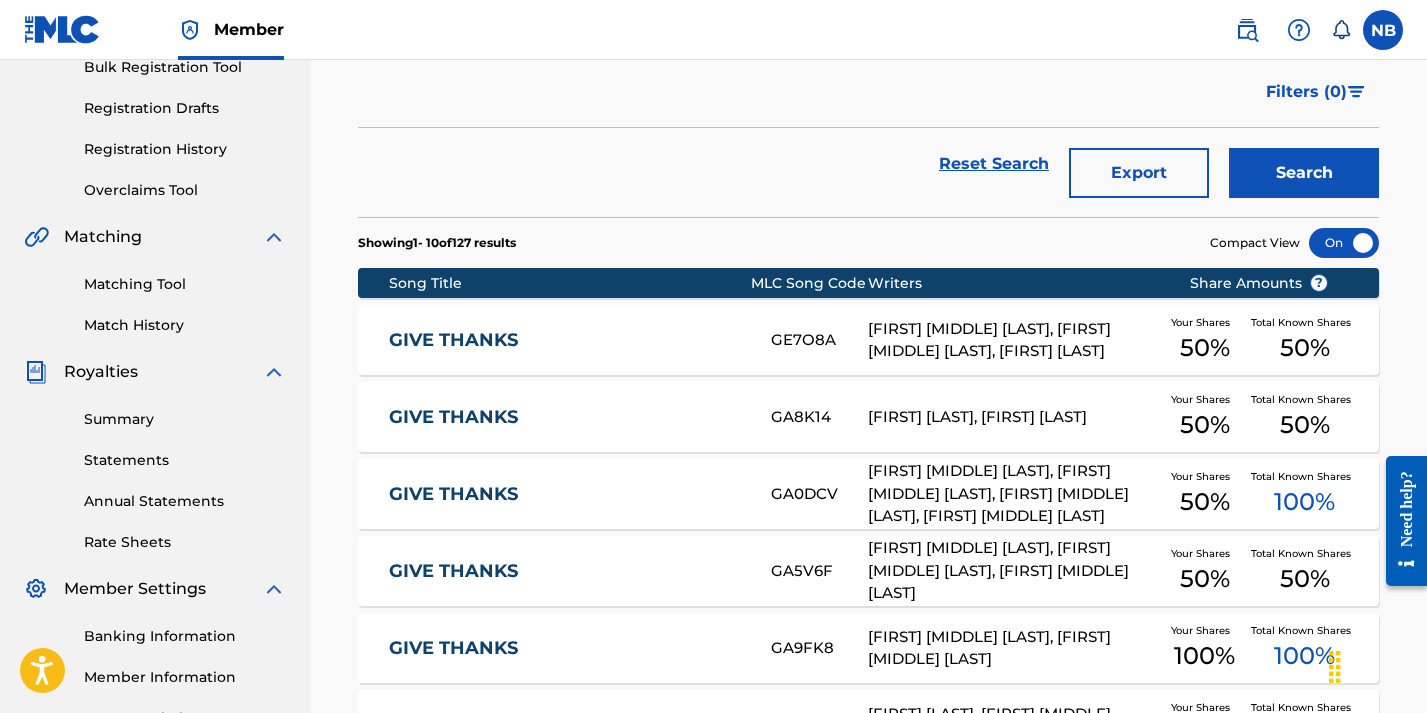 scroll, scrollTop: 411, scrollLeft: 0, axis: vertical 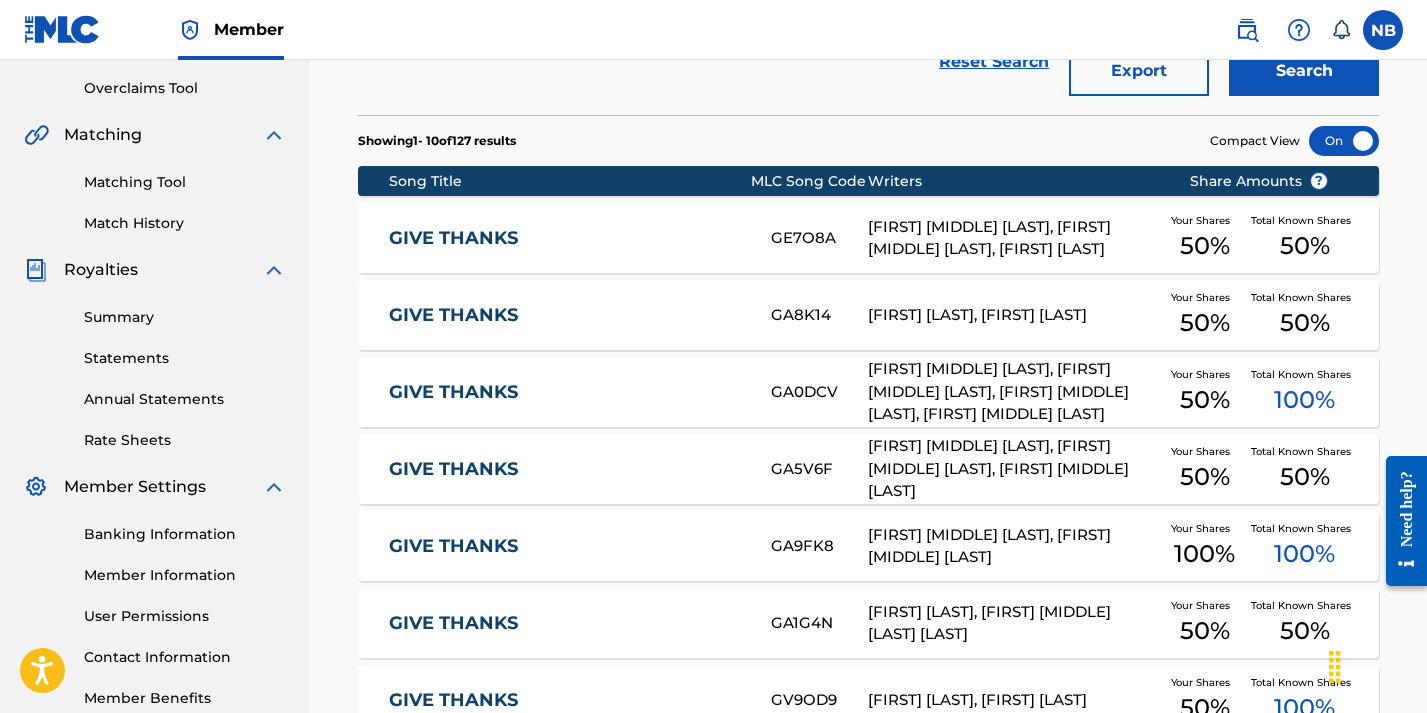 click on "GIVE THANKS" at bounding box center (566, 238) 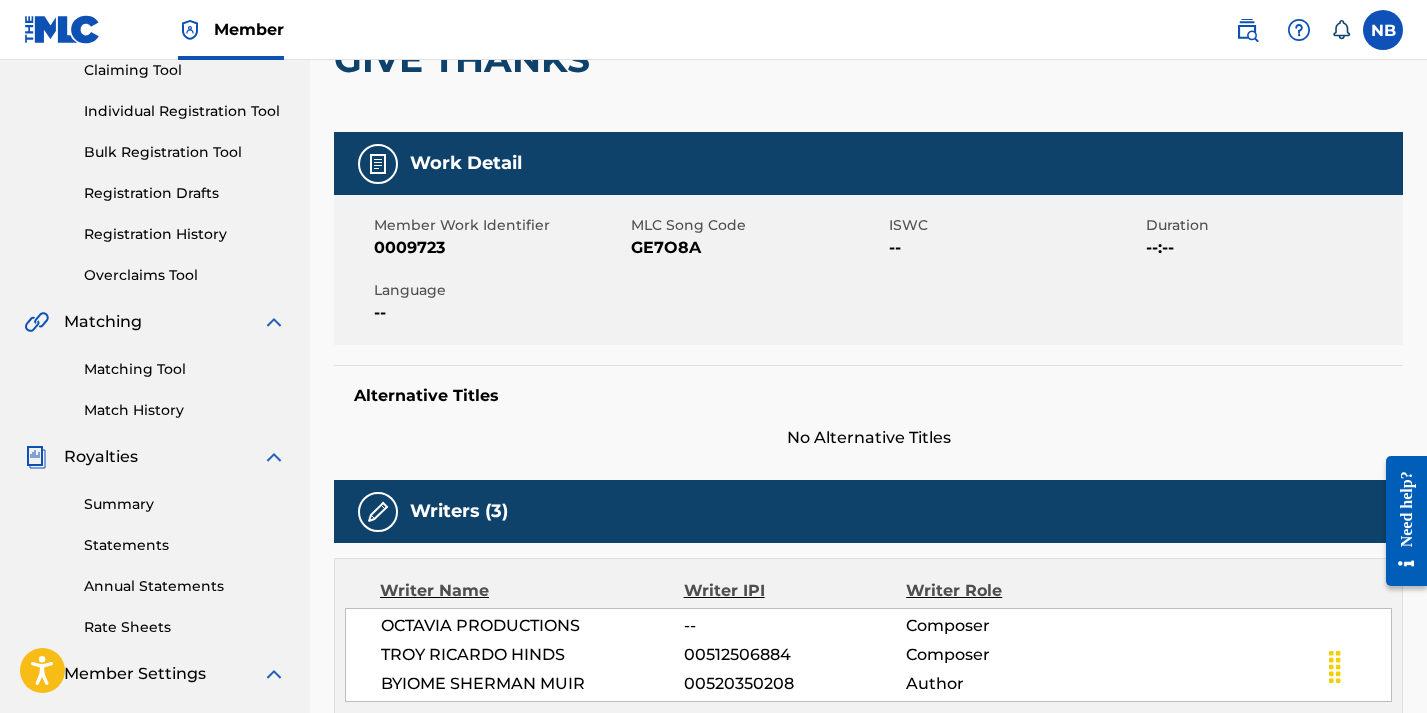 scroll, scrollTop: 0, scrollLeft: 0, axis: both 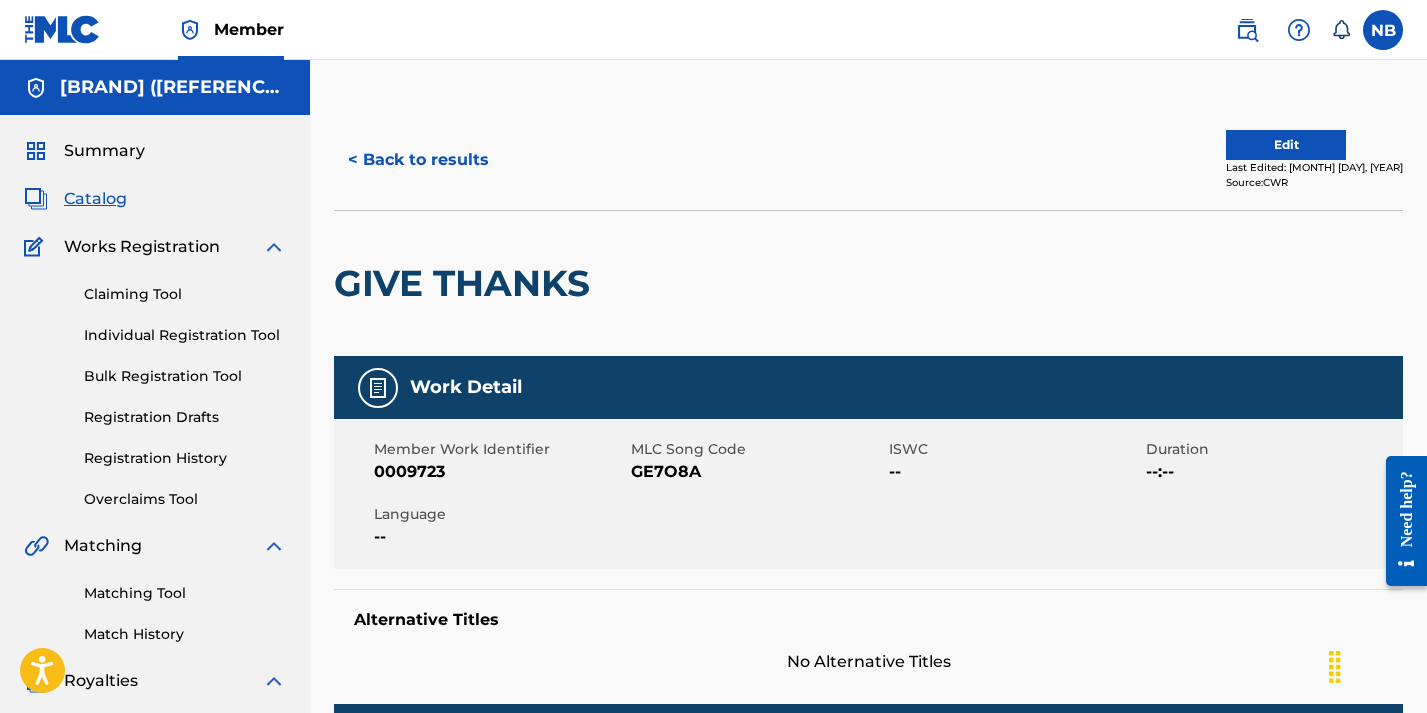 click on "< Back to results" at bounding box center (418, 160) 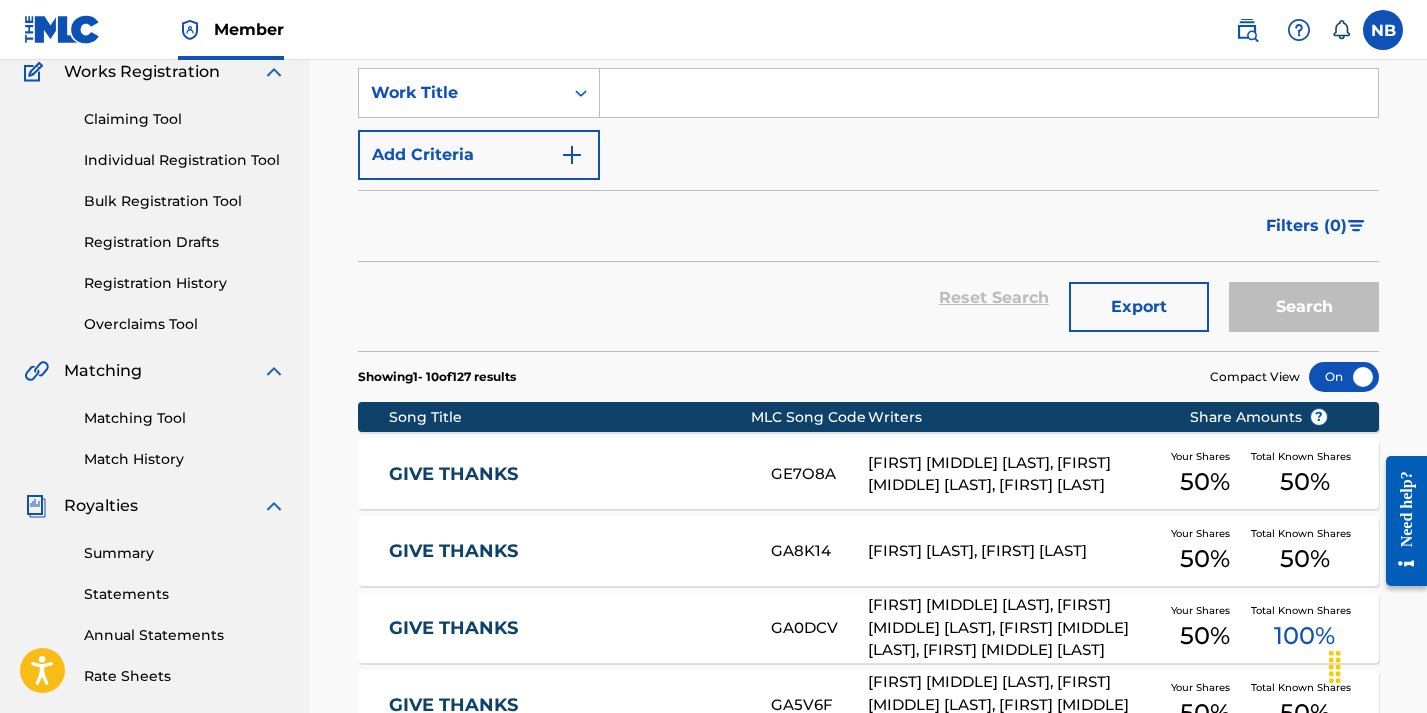 scroll, scrollTop: 0, scrollLeft: 0, axis: both 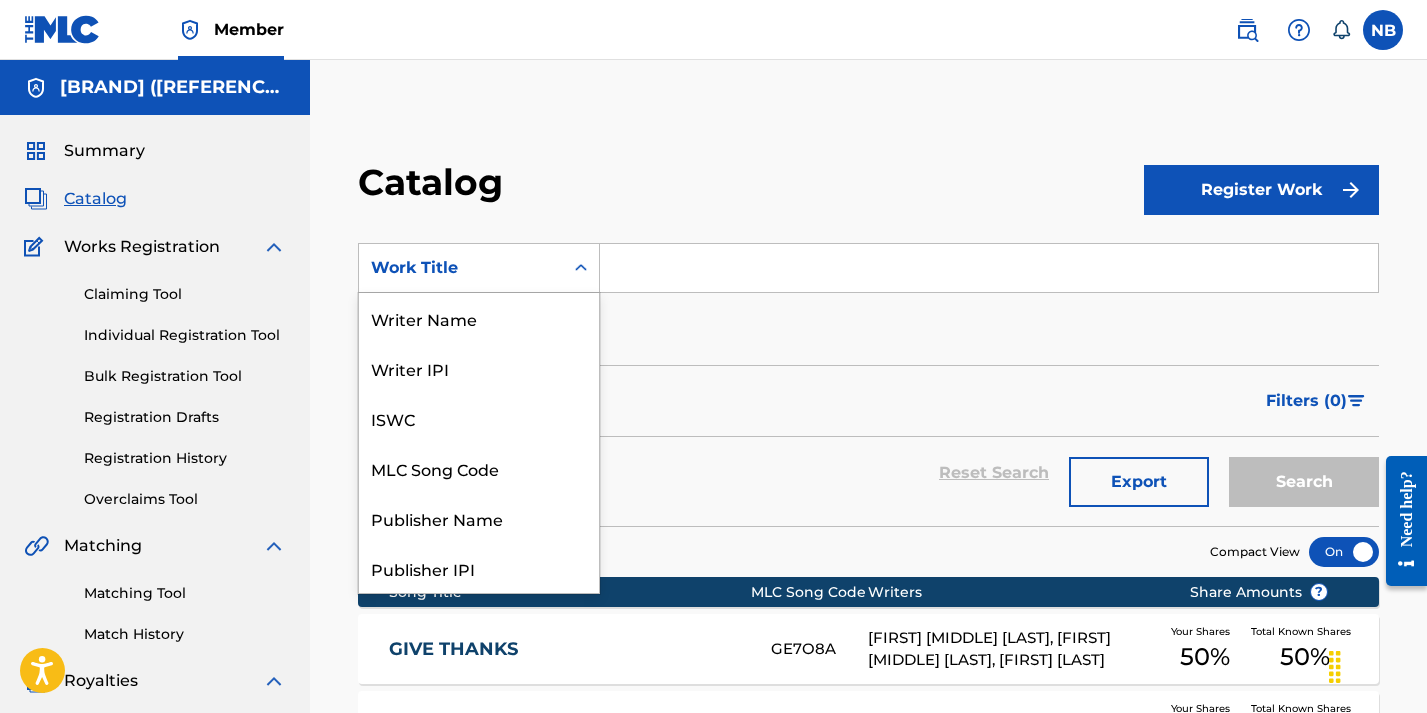 click on "Work Title" at bounding box center (461, 268) 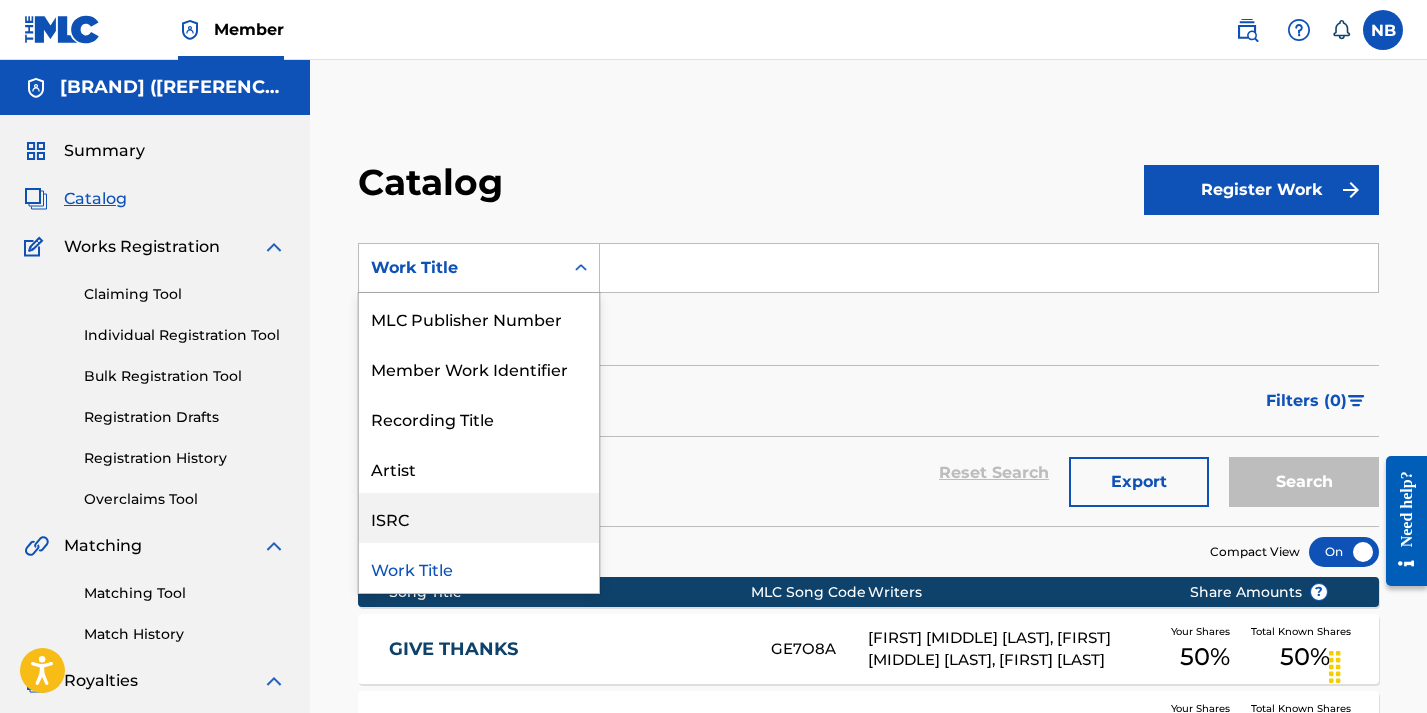 click on "ISRC" at bounding box center (479, 518) 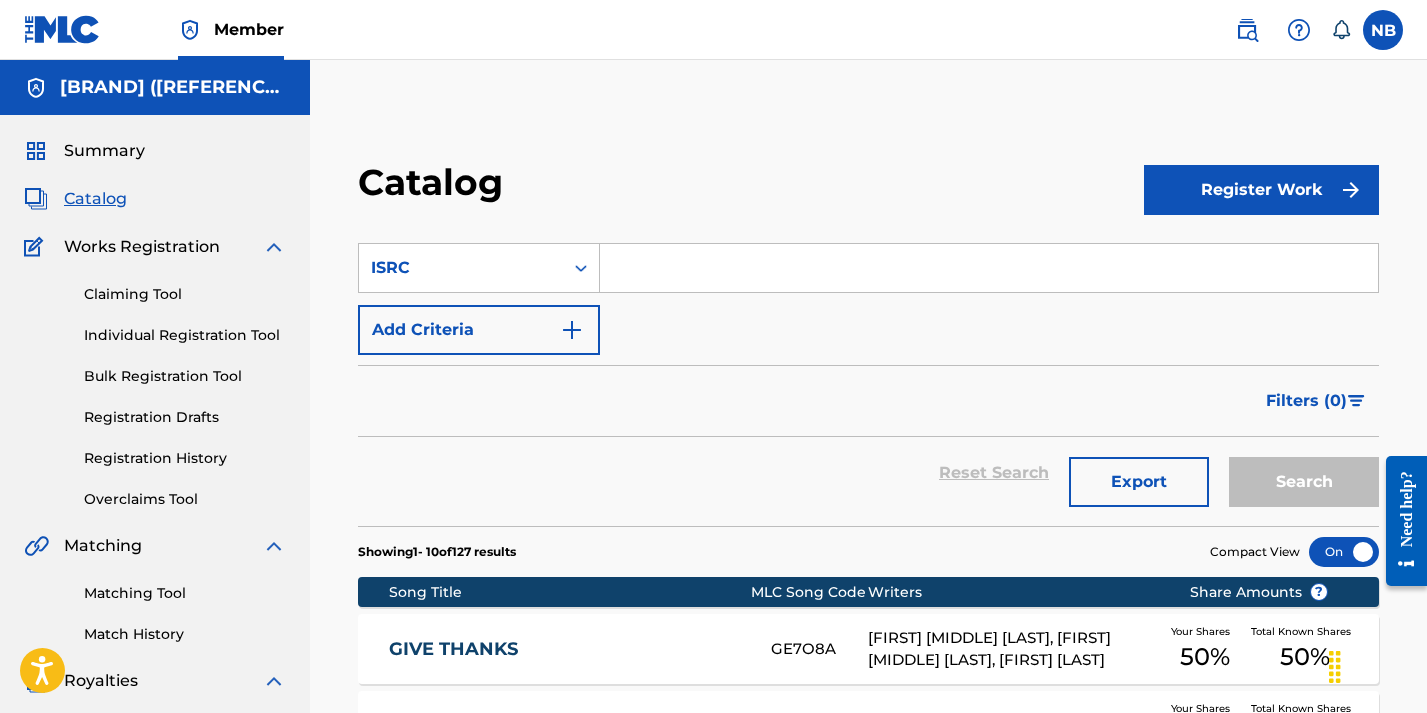 click at bounding box center [989, 268] 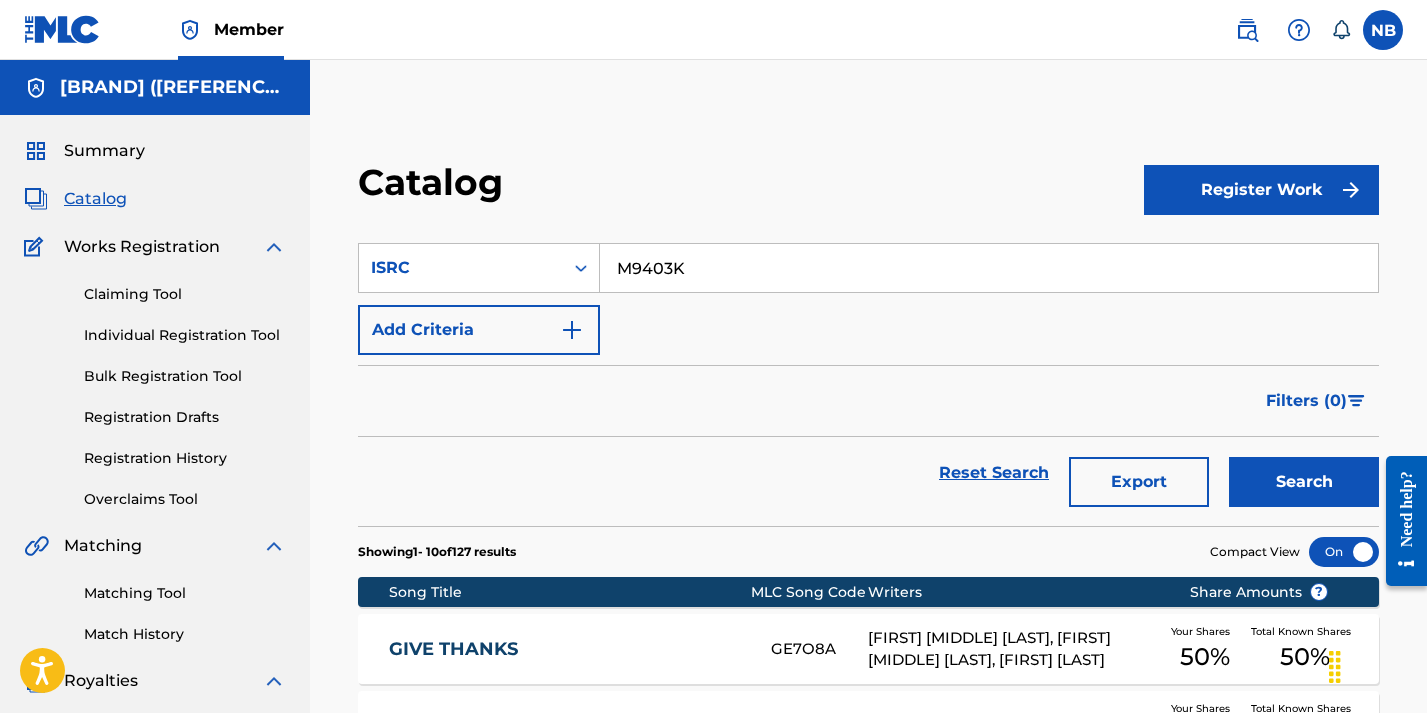 type on "M9403K" 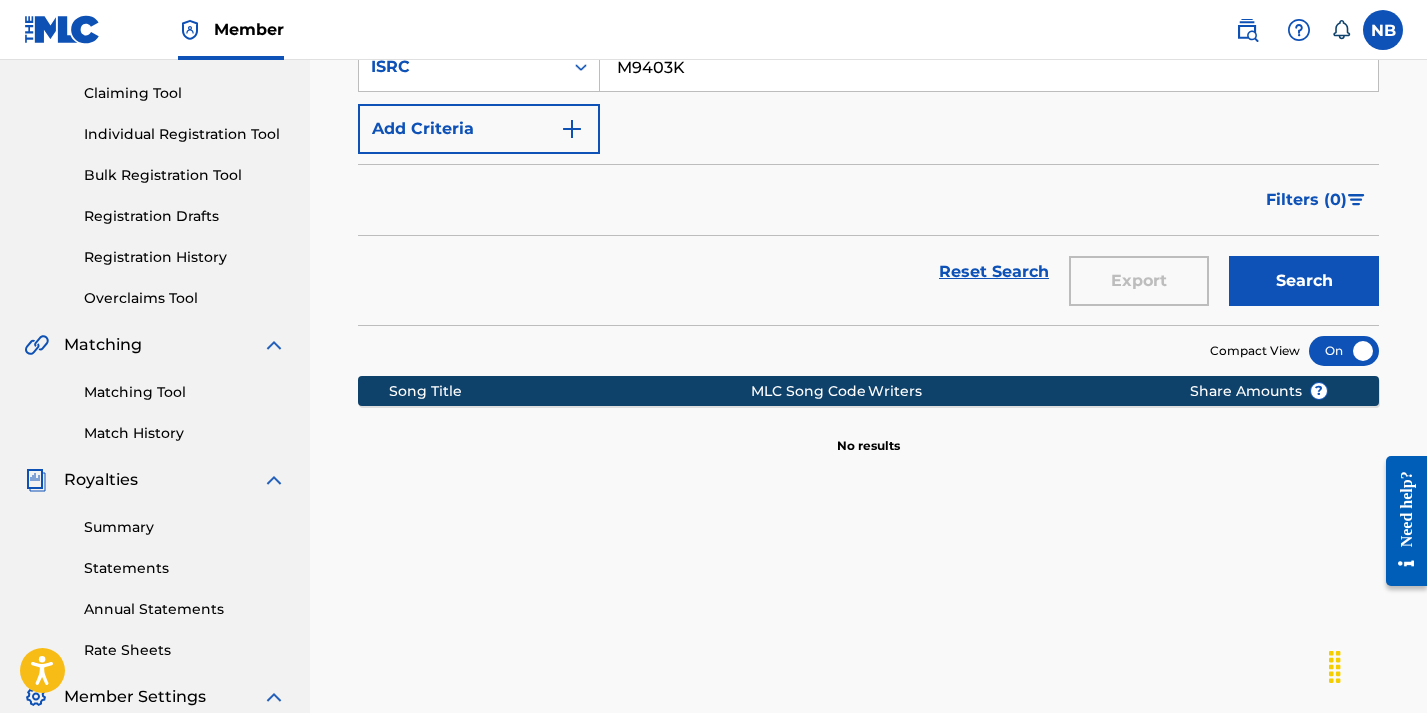 scroll, scrollTop: 129, scrollLeft: 0, axis: vertical 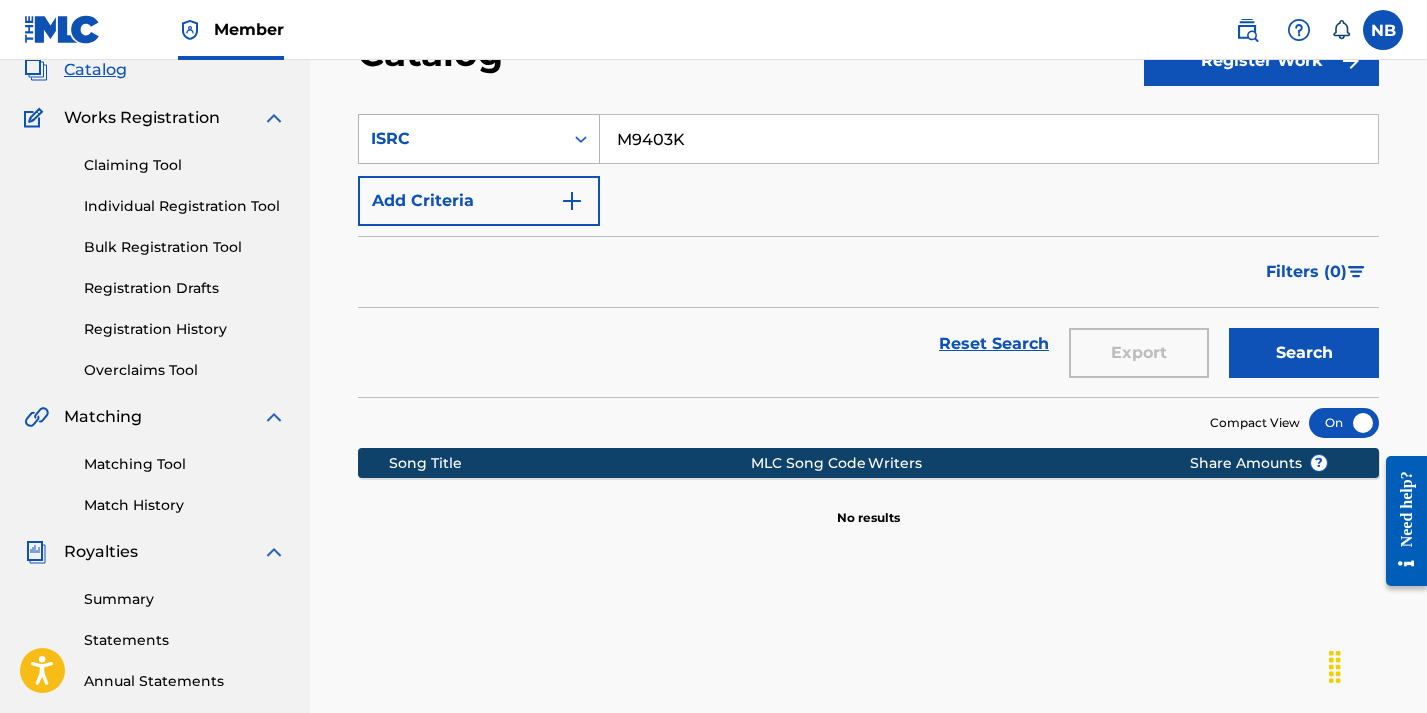 click on "ISRC" at bounding box center [461, 139] 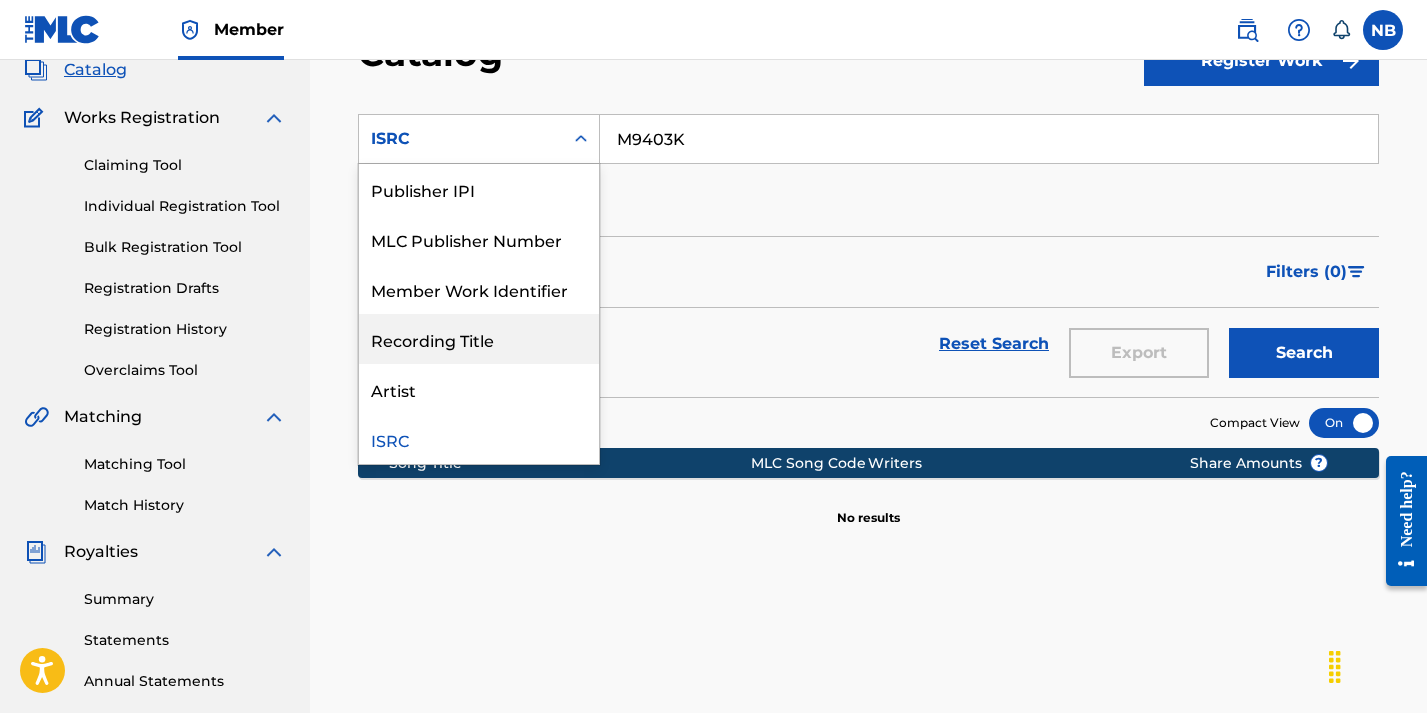 scroll, scrollTop: 7, scrollLeft: 0, axis: vertical 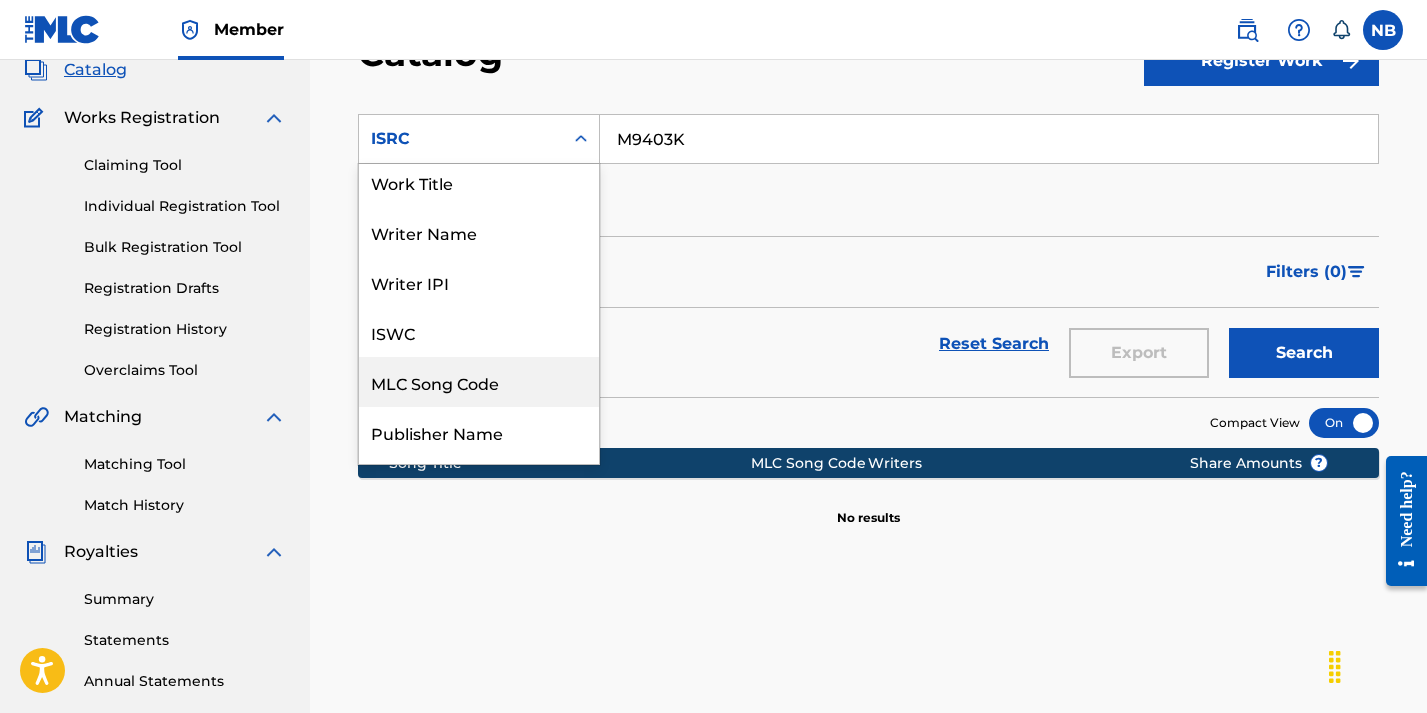 click on "MLC Song Code" at bounding box center [479, 382] 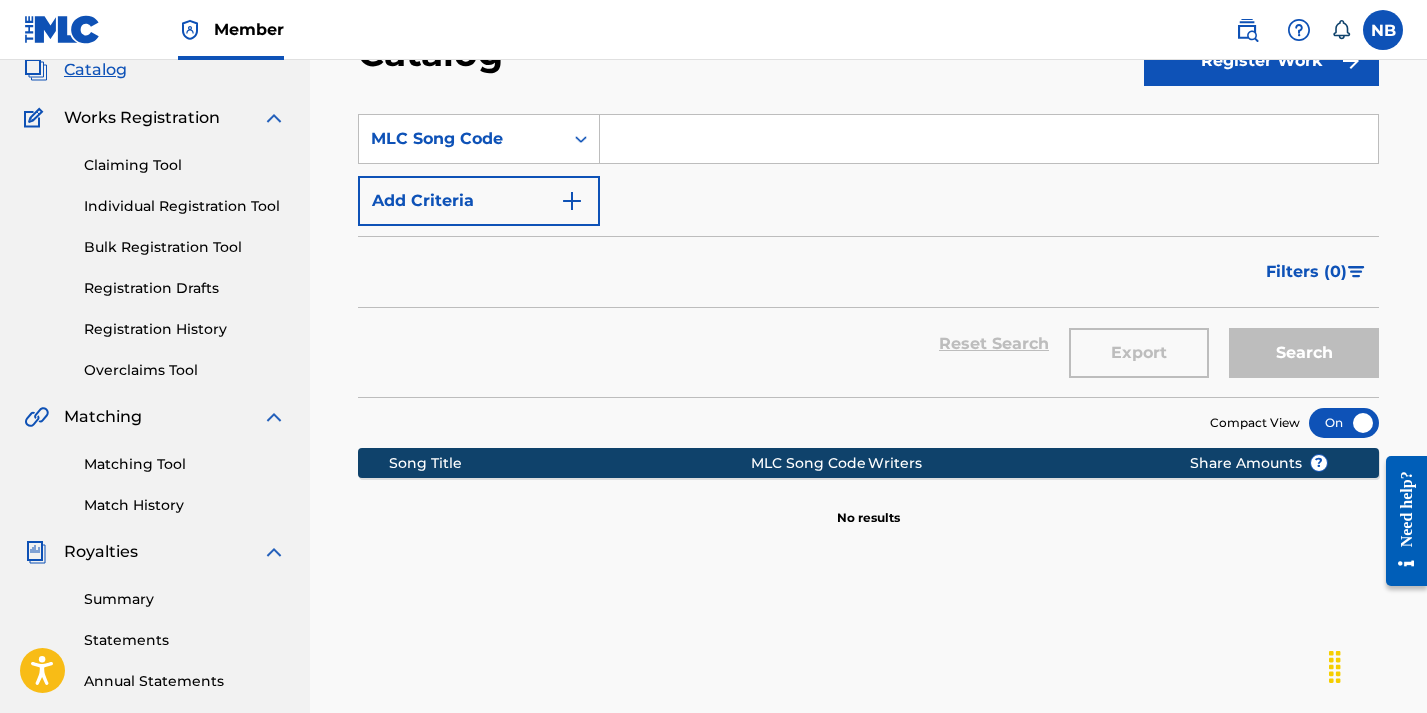 click on "Reset Search Export Search" at bounding box center [868, 352] 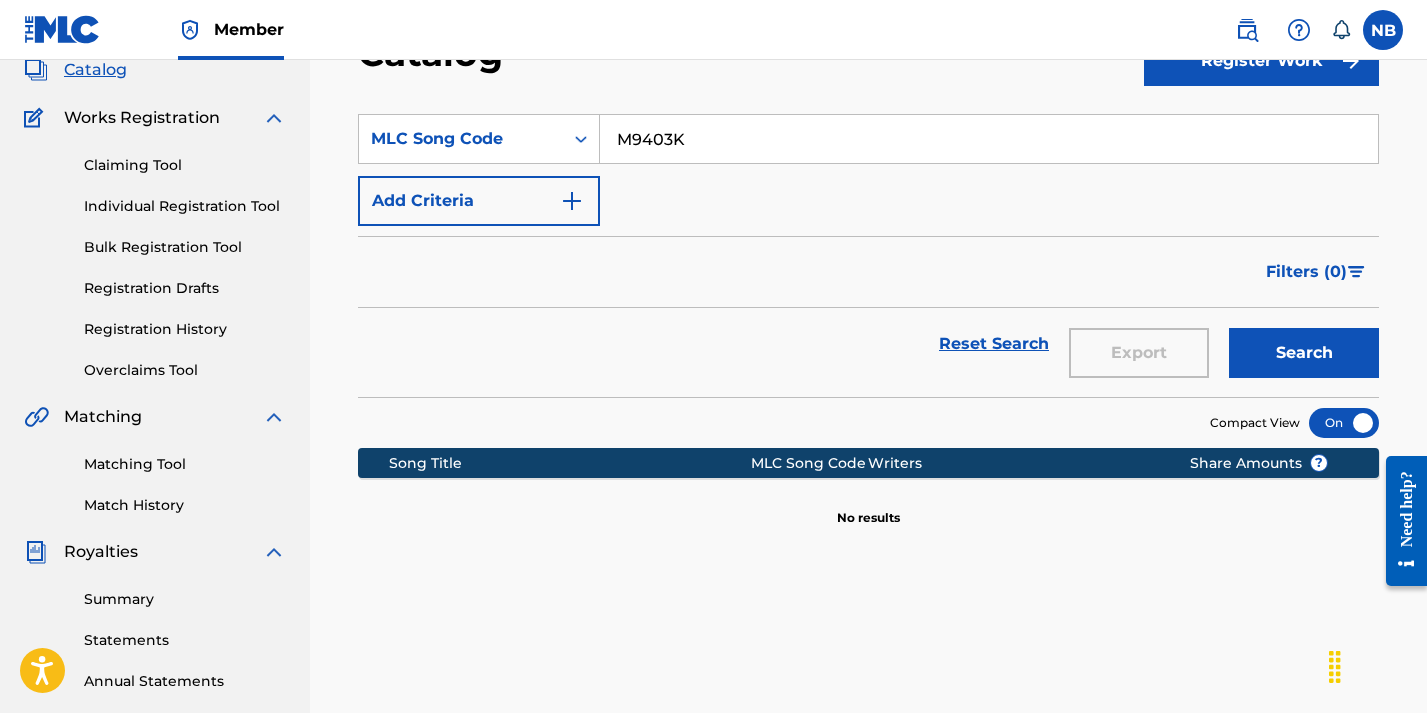 type on "M9403K" 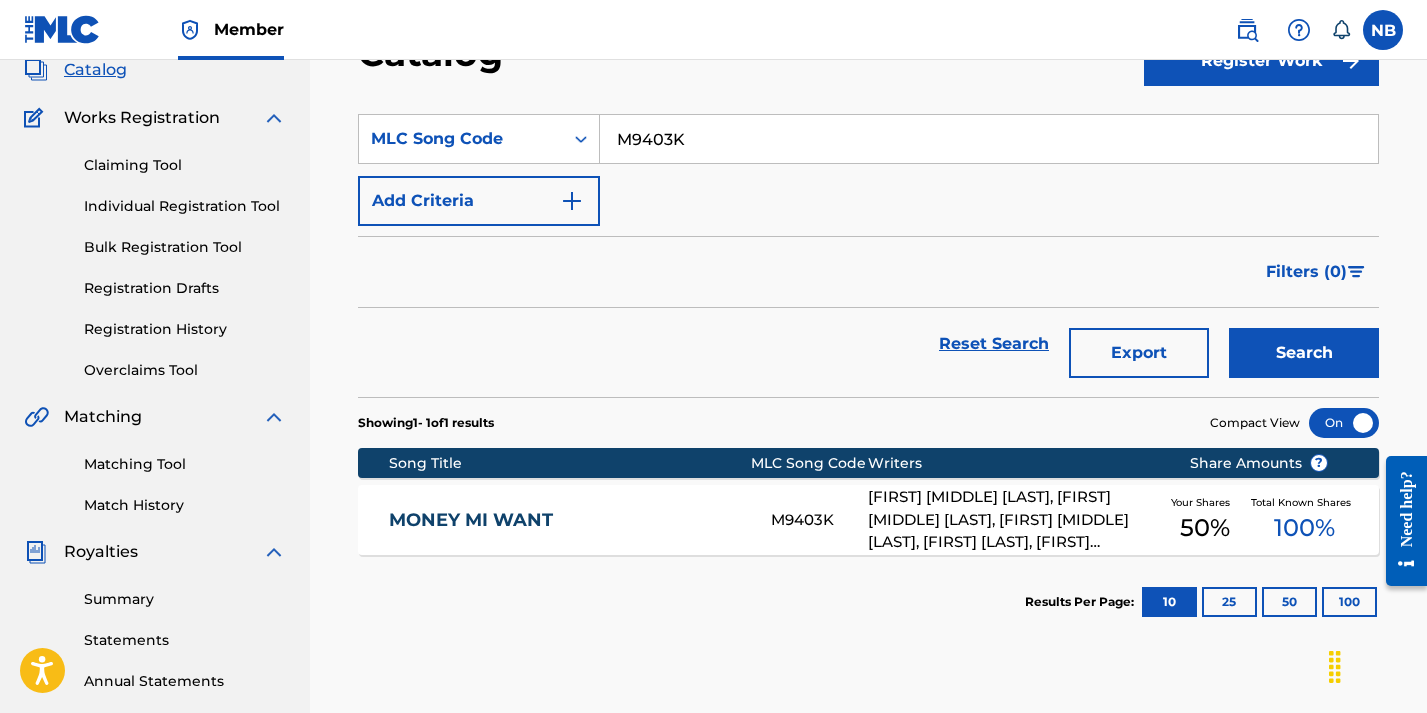 click on "MONEY MI WANT" at bounding box center [566, 520] 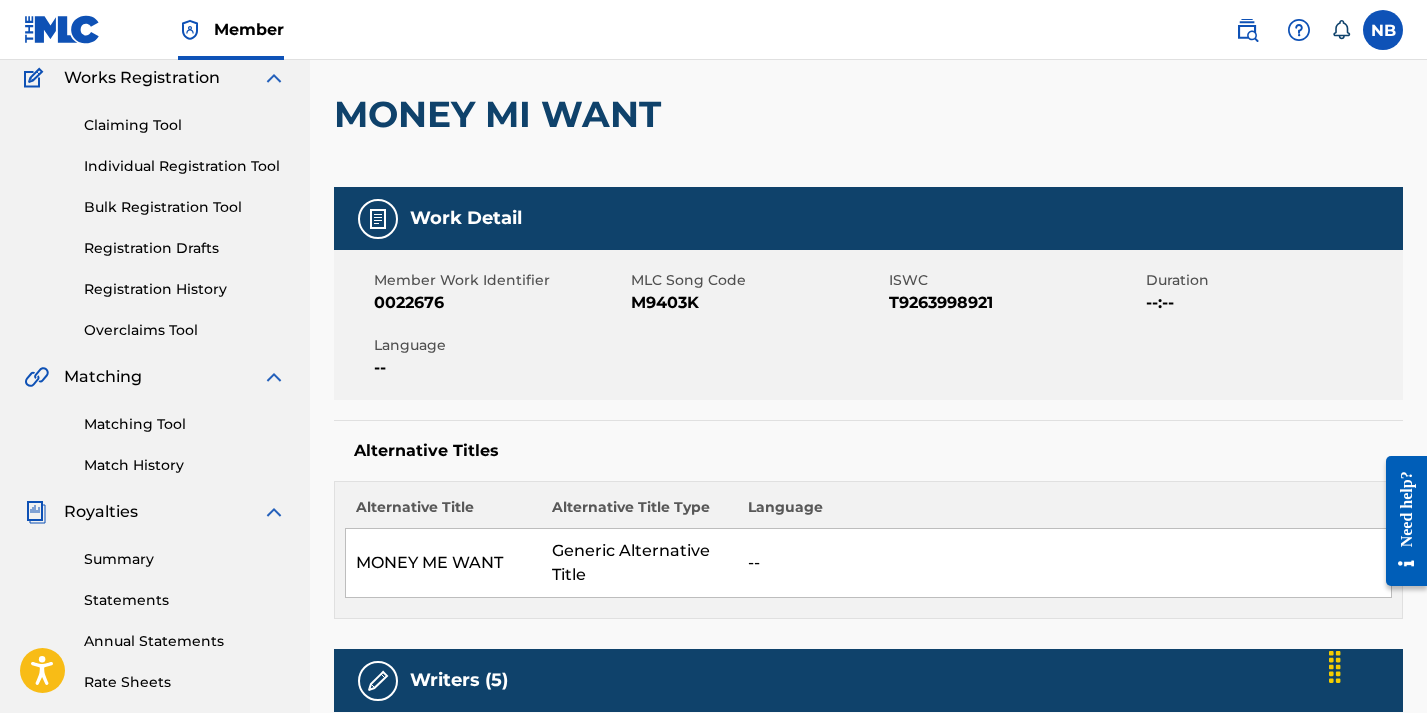 scroll, scrollTop: 0, scrollLeft: 0, axis: both 